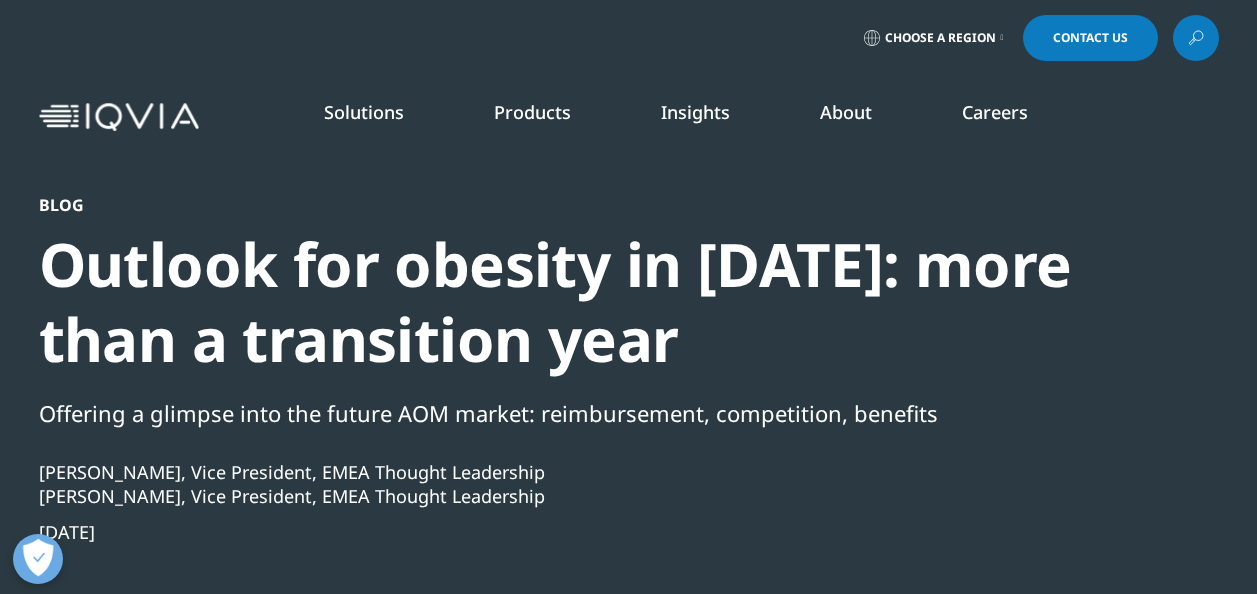 scroll, scrollTop: 0, scrollLeft: 0, axis: both 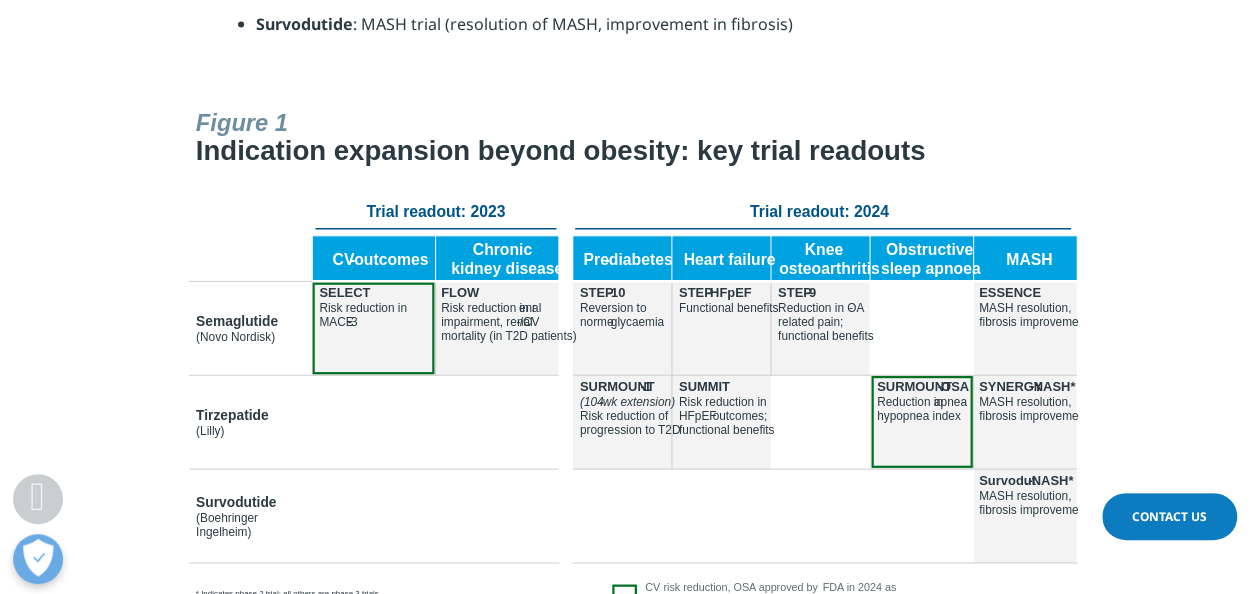 click at bounding box center [629, 357] 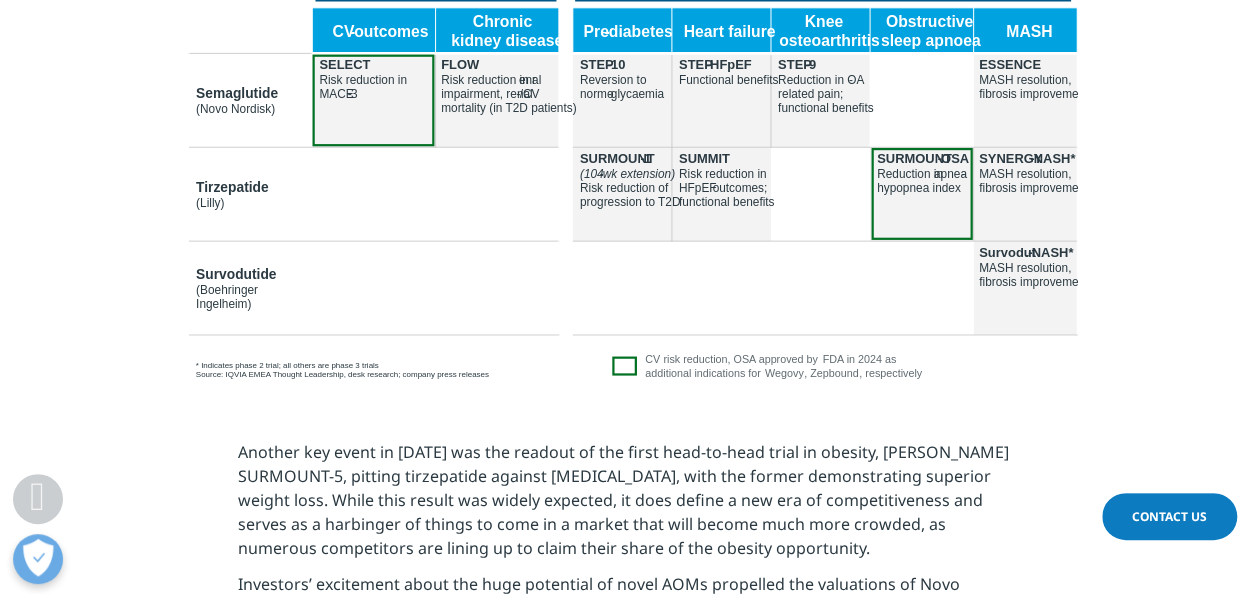 scroll, scrollTop: 2300, scrollLeft: 0, axis: vertical 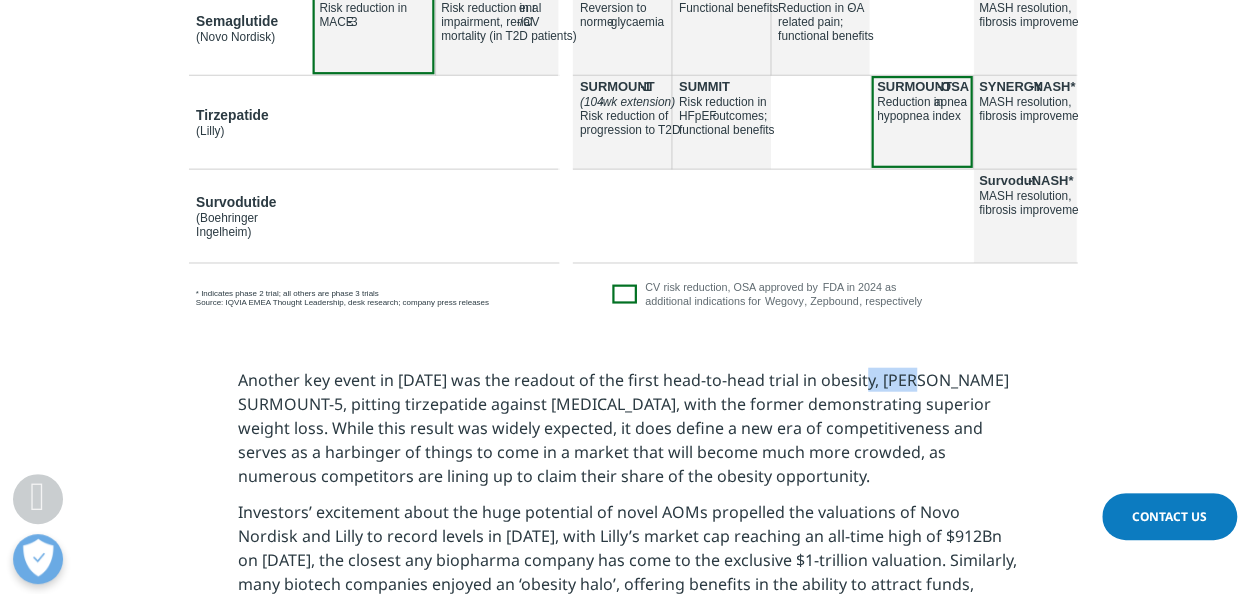 drag, startPoint x: 863, startPoint y: 342, endPoint x: 959, endPoint y: 352, distance: 96.519424 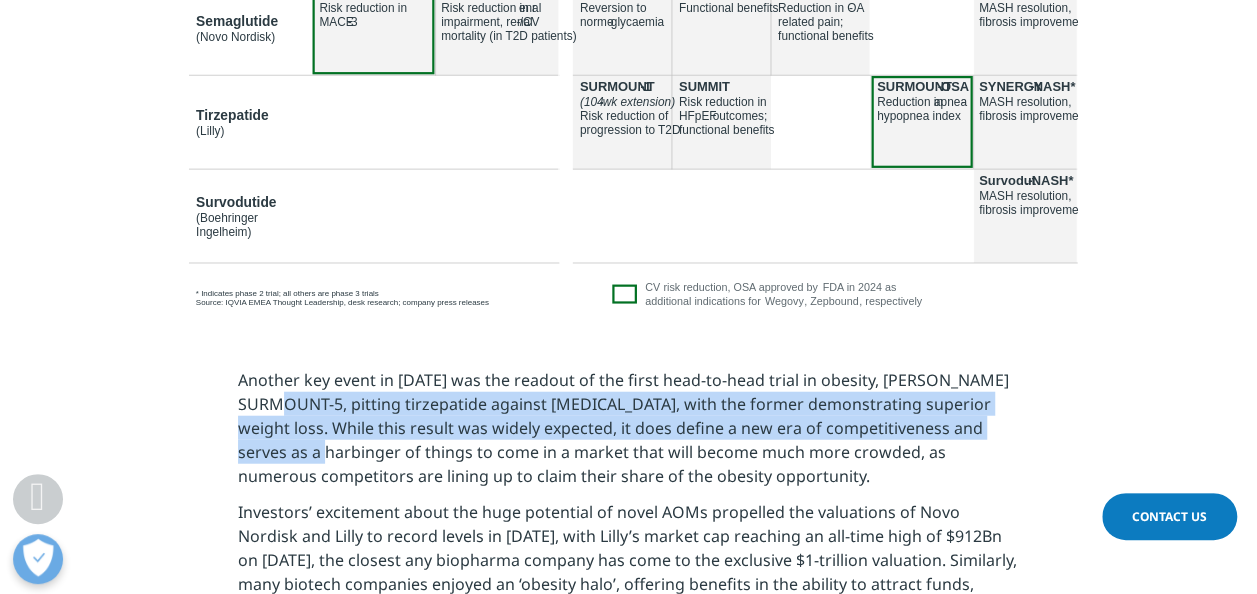 drag, startPoint x: 246, startPoint y: 380, endPoint x: 981, endPoint y: 402, distance: 735.32916 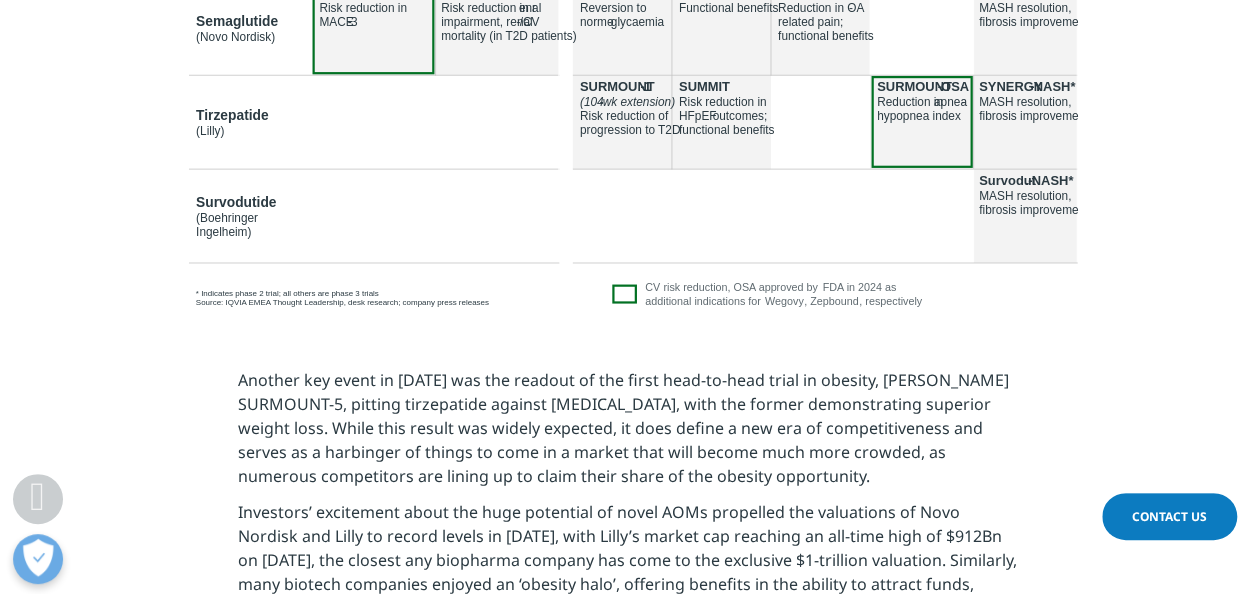 drag, startPoint x: 981, startPoint y: 402, endPoint x: 997, endPoint y: 404, distance: 16.124516 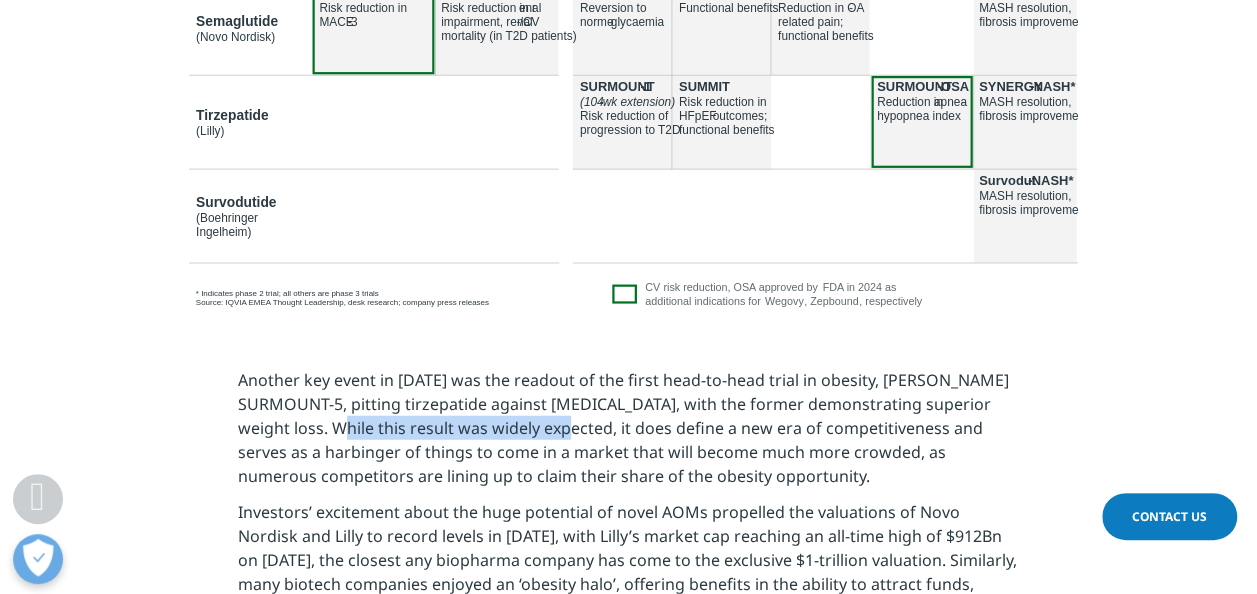drag, startPoint x: 247, startPoint y: 405, endPoint x: 476, endPoint y: 403, distance: 229.00873 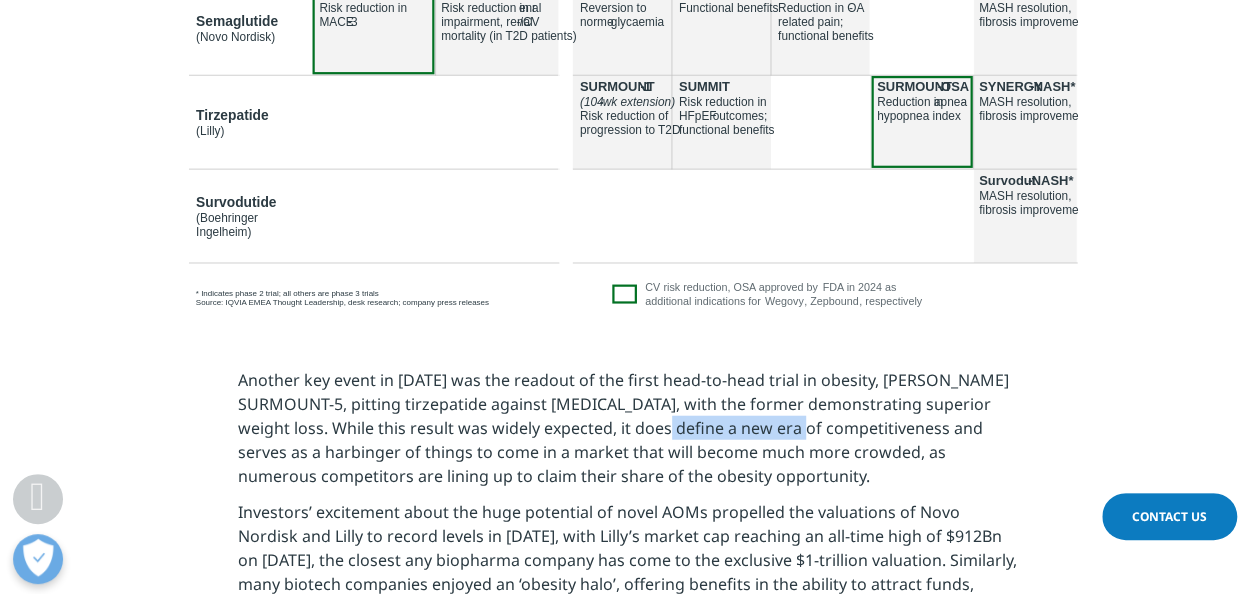 drag, startPoint x: 476, startPoint y: 403, endPoint x: 718, endPoint y: 408, distance: 242.05165 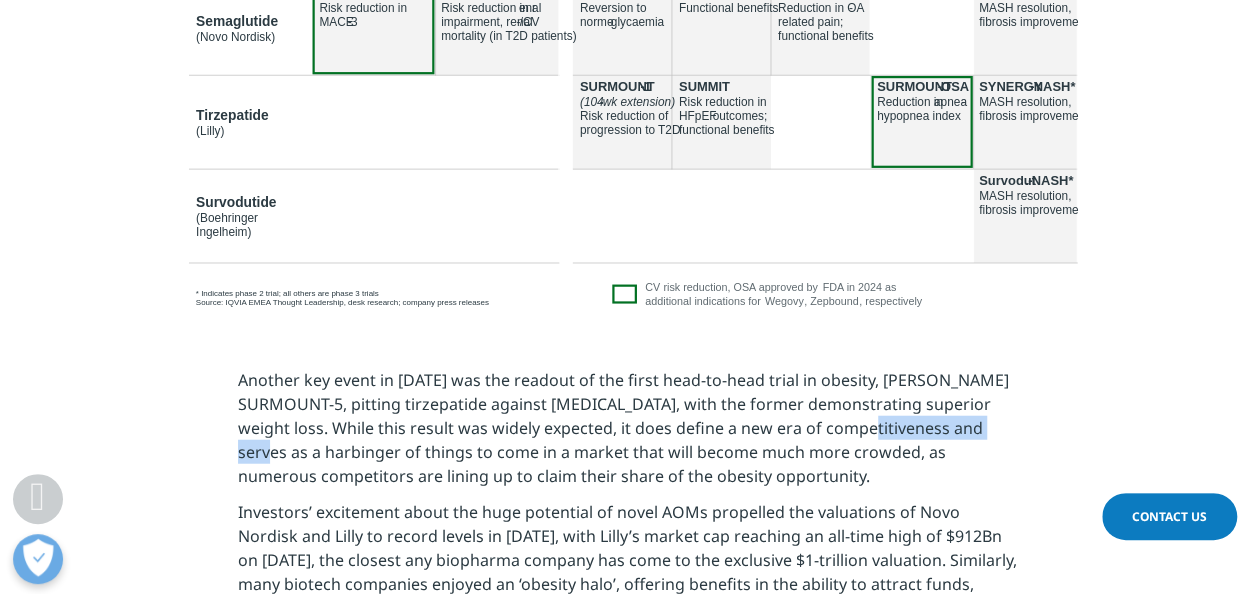 drag, startPoint x: 718, startPoint y: 408, endPoint x: 923, endPoint y: 412, distance: 205.03902 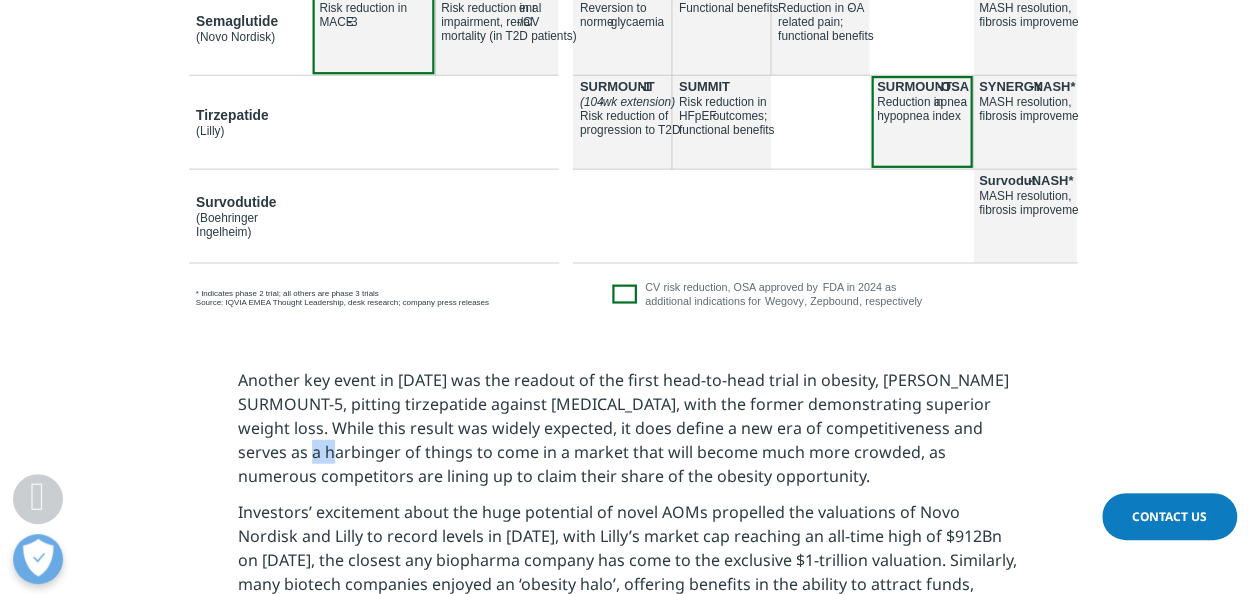 drag, startPoint x: 923, startPoint y: 412, endPoint x: 989, endPoint y: 416, distance: 66.1211 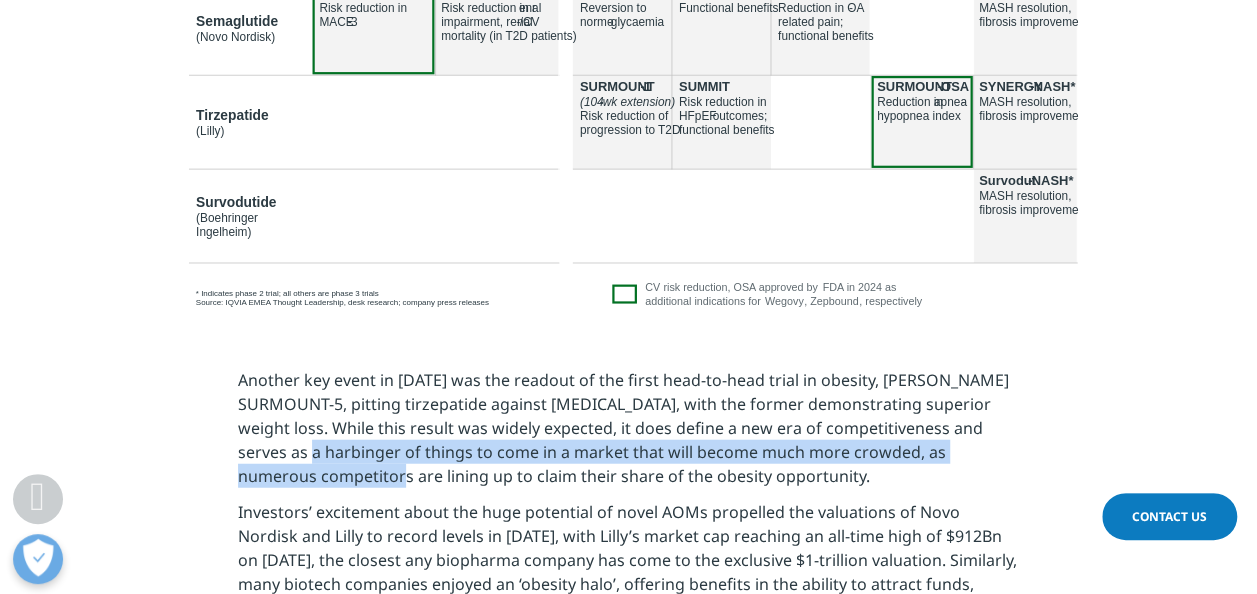 click on "Another key event in [DATE] was the readout of the first head-to-head trial in obesity, [PERSON_NAME] SURMOUNT-5, pitting tirzepatide against [MEDICAL_DATA], with the former demonstrating superior weight loss. While this result was widely expected, it does define a new era of competitiveness and serves as a harbinger of things to come in a market that will become much more crowded, as numerous competitors are lining up to claim their share of the obesity opportunity." at bounding box center (628, 434) 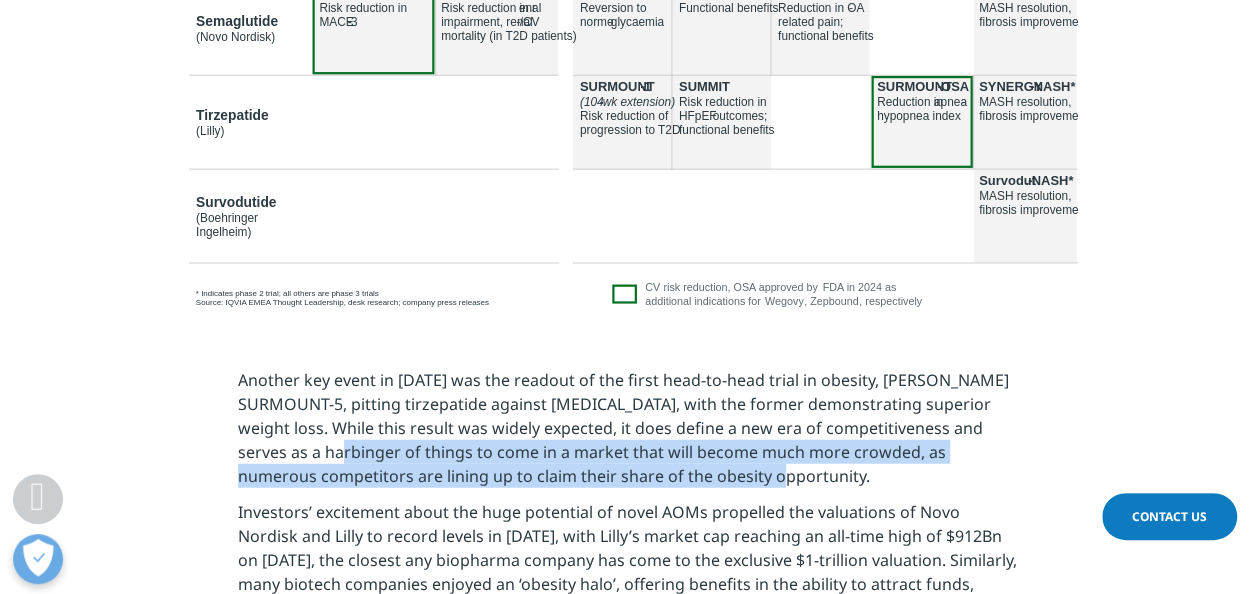 drag, startPoint x: 181, startPoint y: 428, endPoint x: 972, endPoint y: 461, distance: 791.68805 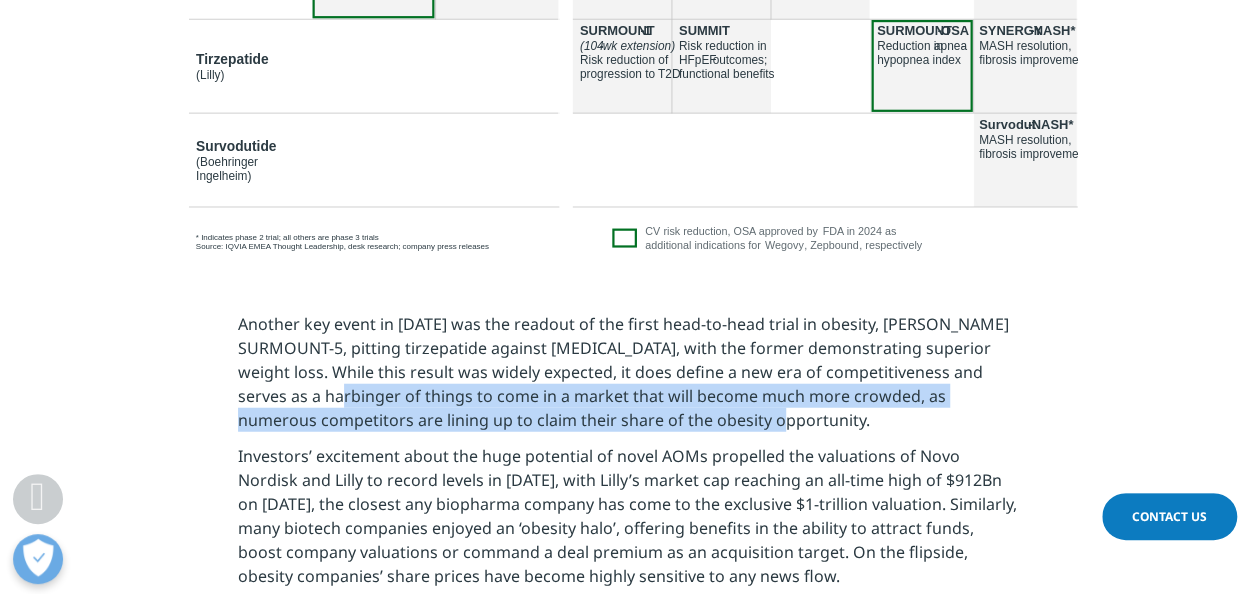 scroll, scrollTop: 2400, scrollLeft: 0, axis: vertical 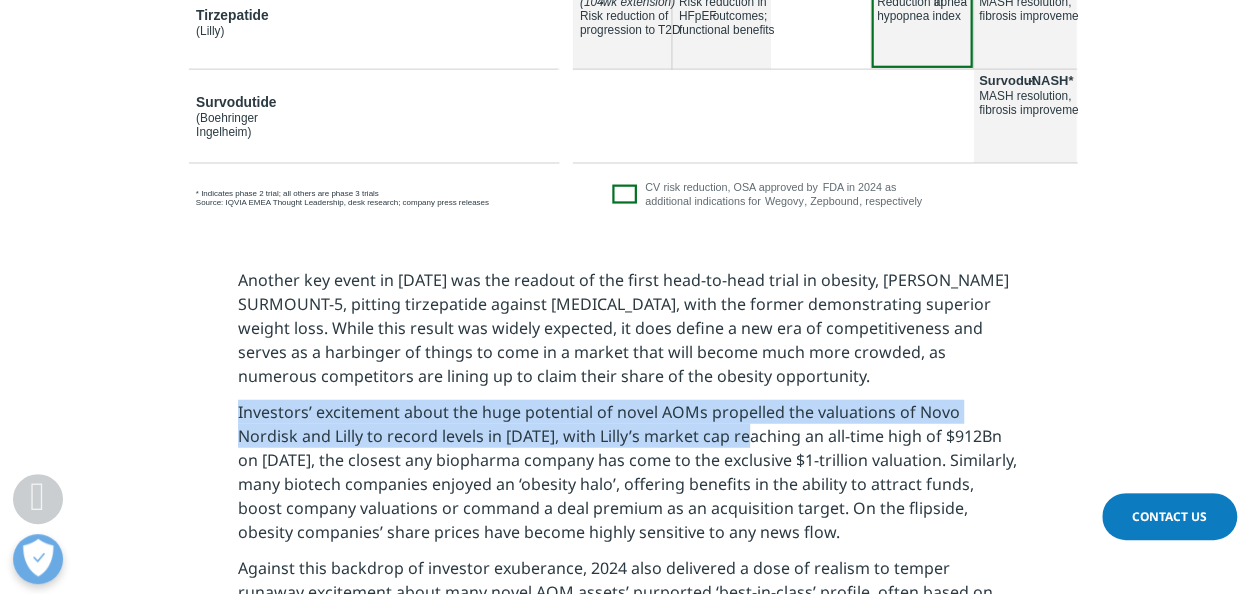 drag, startPoint x: 237, startPoint y: 395, endPoint x: 690, endPoint y: 412, distance: 453.31888 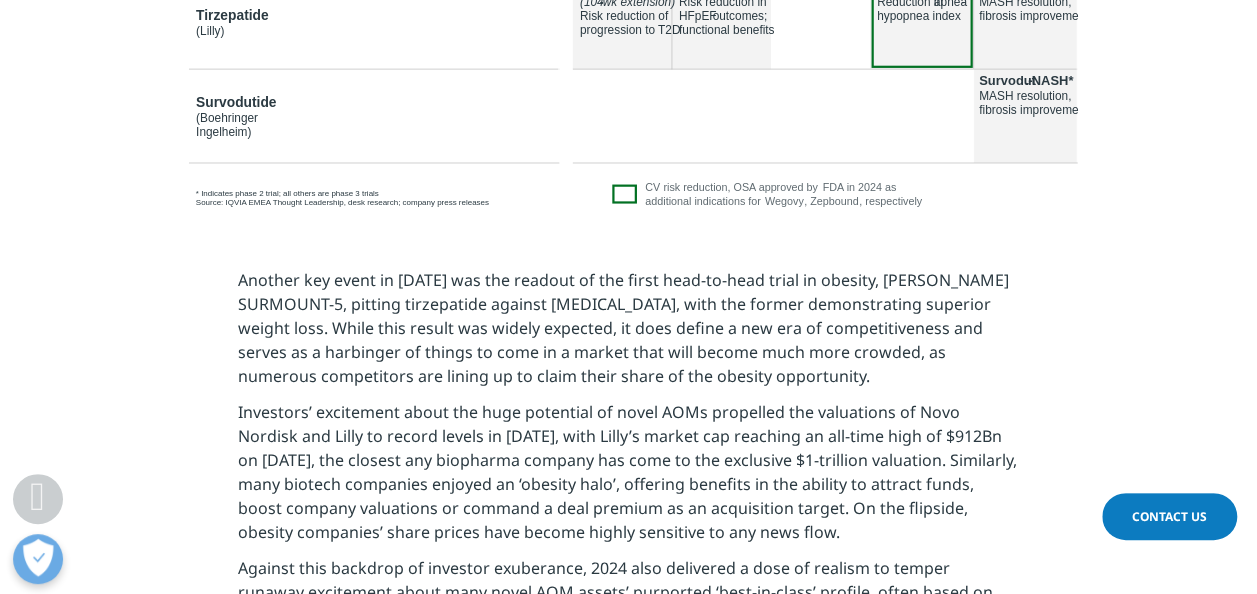 drag, startPoint x: 690, startPoint y: 412, endPoint x: 778, endPoint y: 423, distance: 88.68484 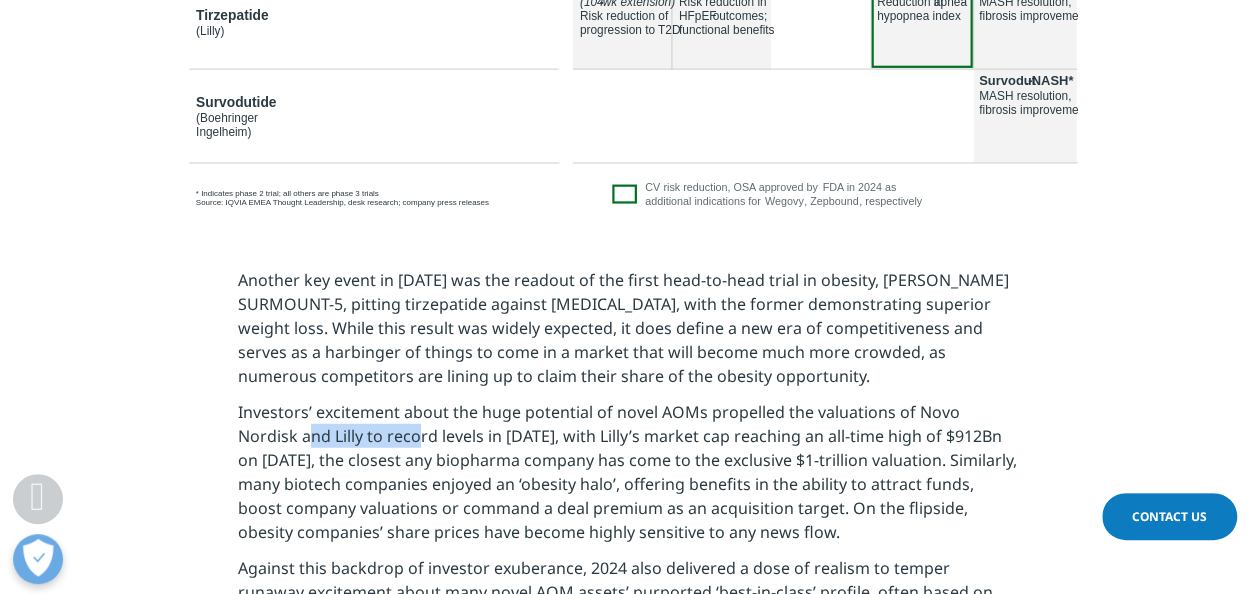 drag, startPoint x: 250, startPoint y: 411, endPoint x: 352, endPoint y: 411, distance: 102 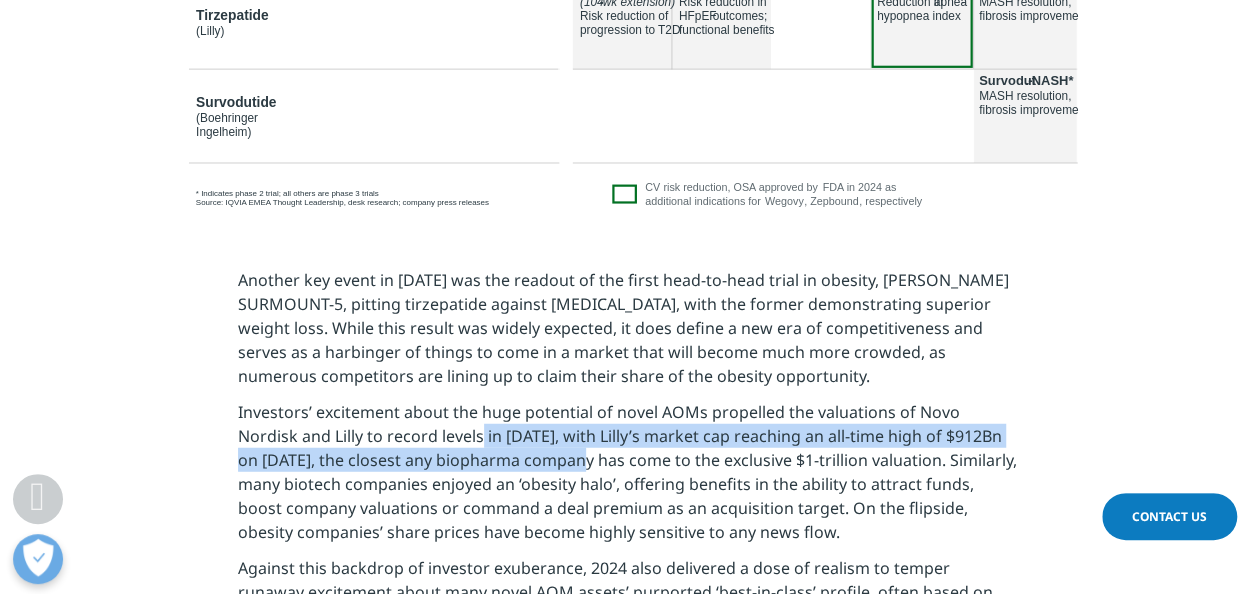 drag, startPoint x: 352, startPoint y: 411, endPoint x: 553, endPoint y: 425, distance: 201.48697 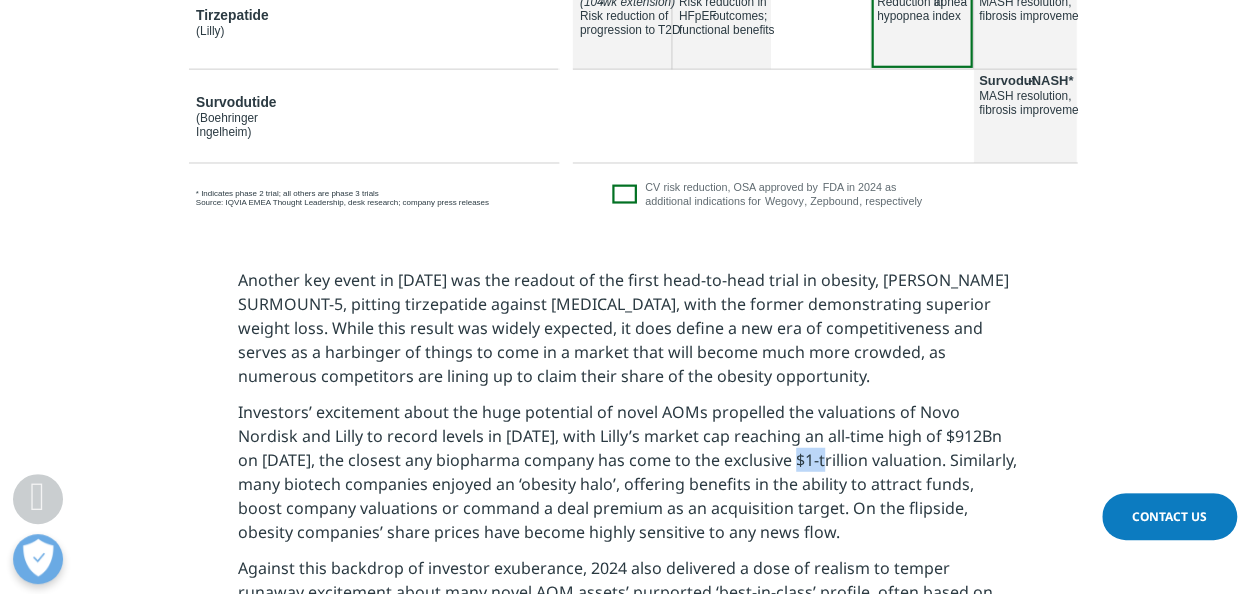 drag, startPoint x: 758, startPoint y: 436, endPoint x: 800, endPoint y: 440, distance: 42.190044 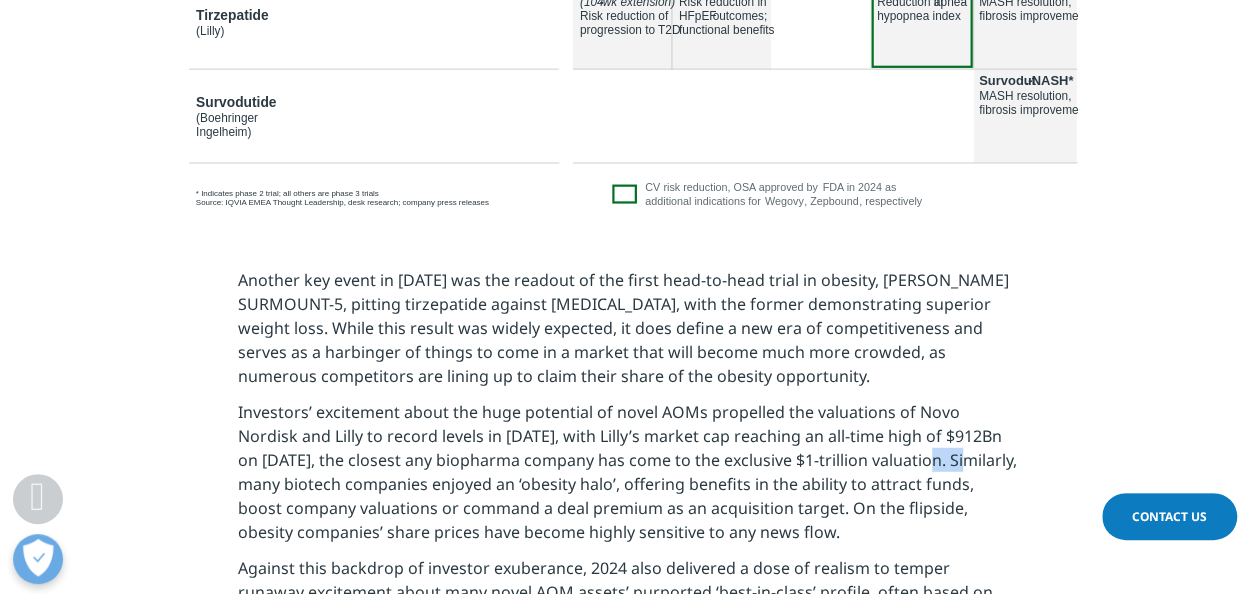 drag, startPoint x: 800, startPoint y: 440, endPoint x: 926, endPoint y: 443, distance: 126.035706 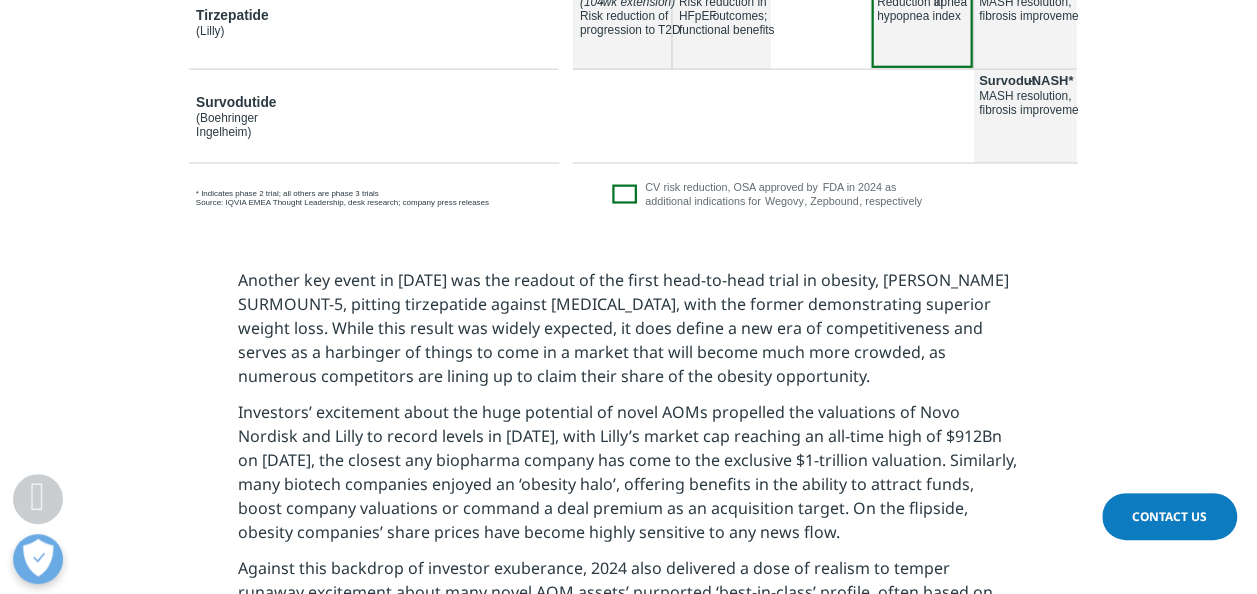 drag, startPoint x: 926, startPoint y: 443, endPoint x: 902, endPoint y: 449, distance: 24.738634 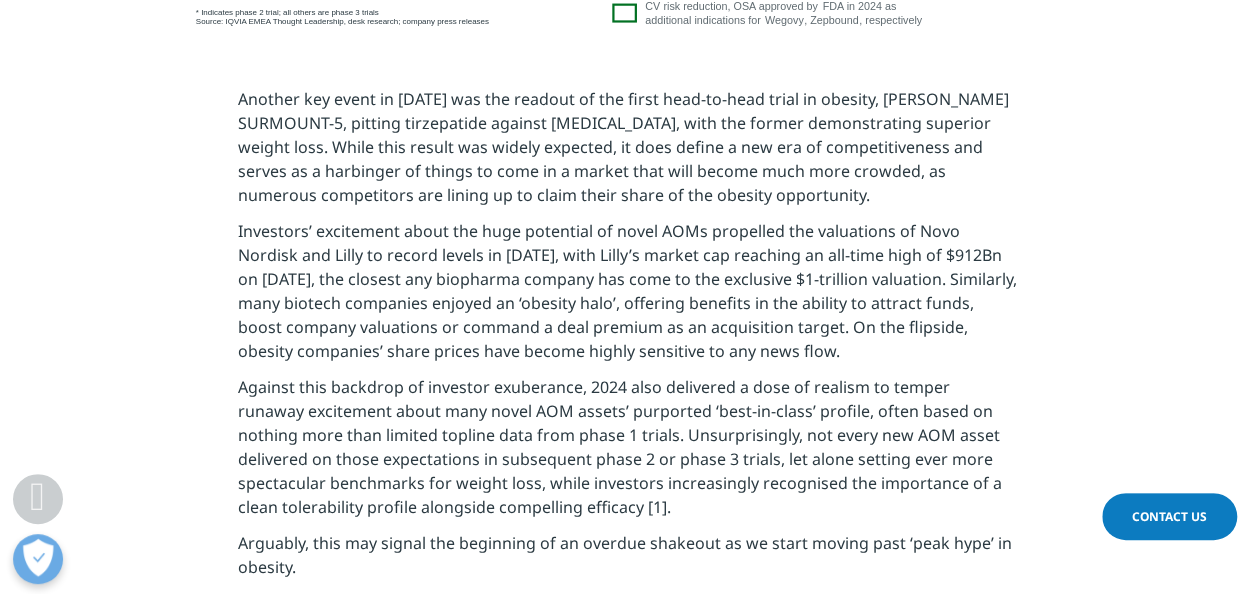 scroll, scrollTop: 2600, scrollLeft: 0, axis: vertical 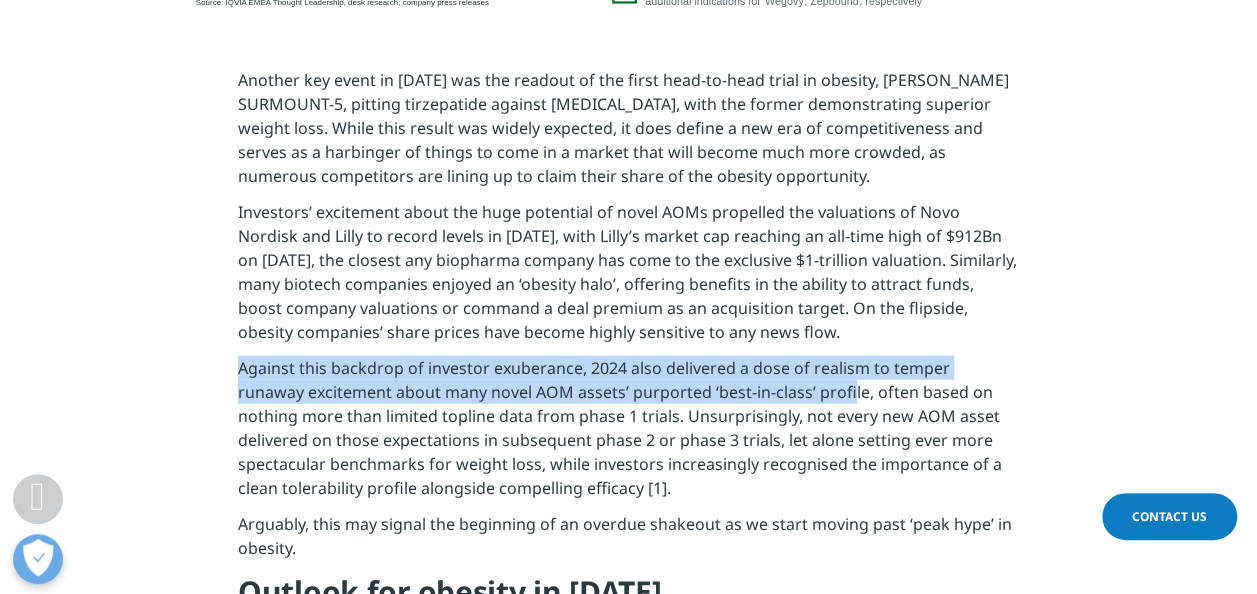 drag, startPoint x: 242, startPoint y: 346, endPoint x: 776, endPoint y: 362, distance: 534.2396 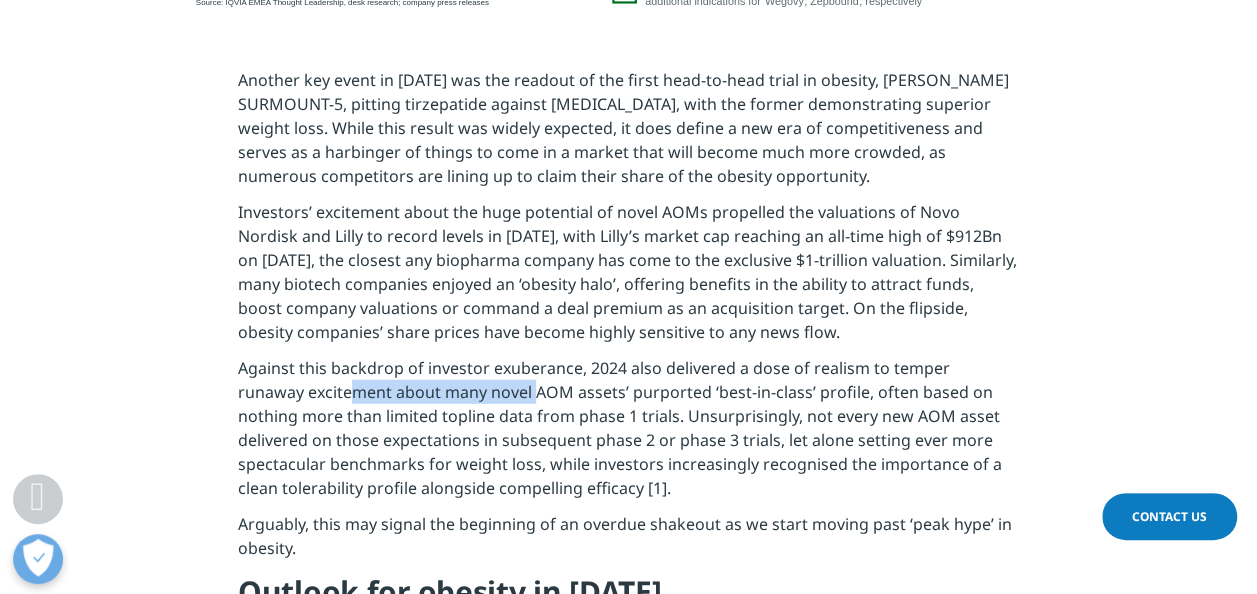drag, startPoint x: 286, startPoint y: 363, endPoint x: 467, endPoint y: 366, distance: 181.02486 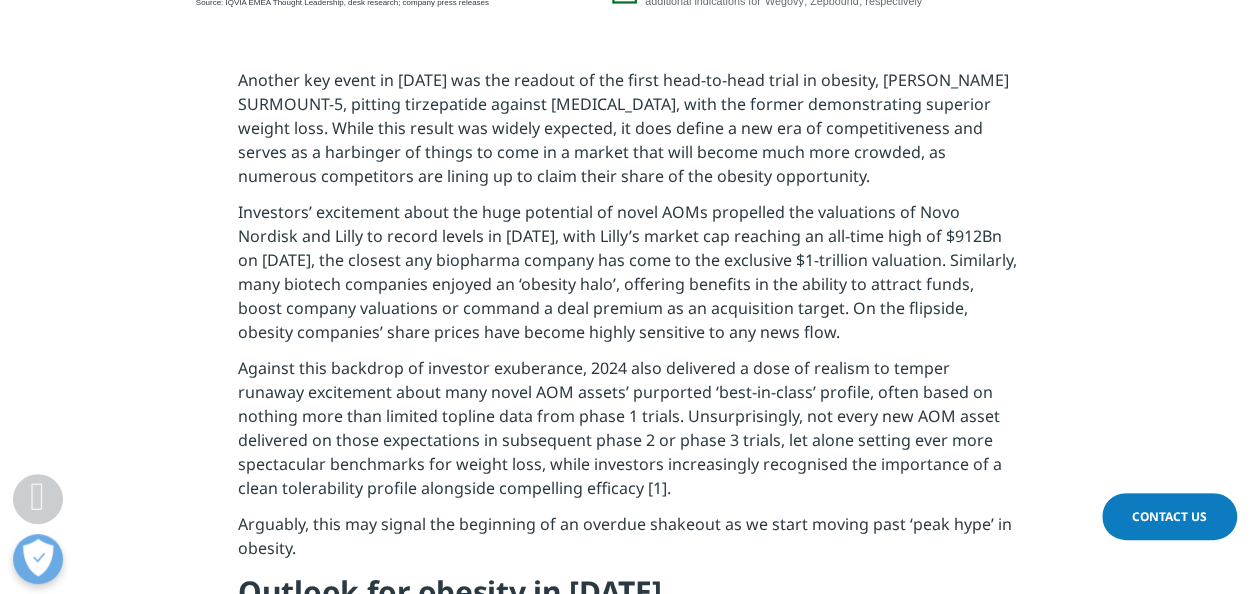 click on "Investors’ excitement about the huge potential of novel AOMs propelled the valuations of Novo Nordisk and Lilly to record levels in [DATE], with Lilly’s market cap reaching an all-time high of $912Bn on [DATE], the closest any biopharma company has come to the exclusive $1-trillion valuation. Similarly, many biotech companies enjoyed an ‘obesity halo’, offering benefits in the ability to attract funds, boost company valuations or command a deal premium as an acquisition target. On the flipside, obesity companies’ share prices have become highly sensitive to any news flow." at bounding box center [628, 278] 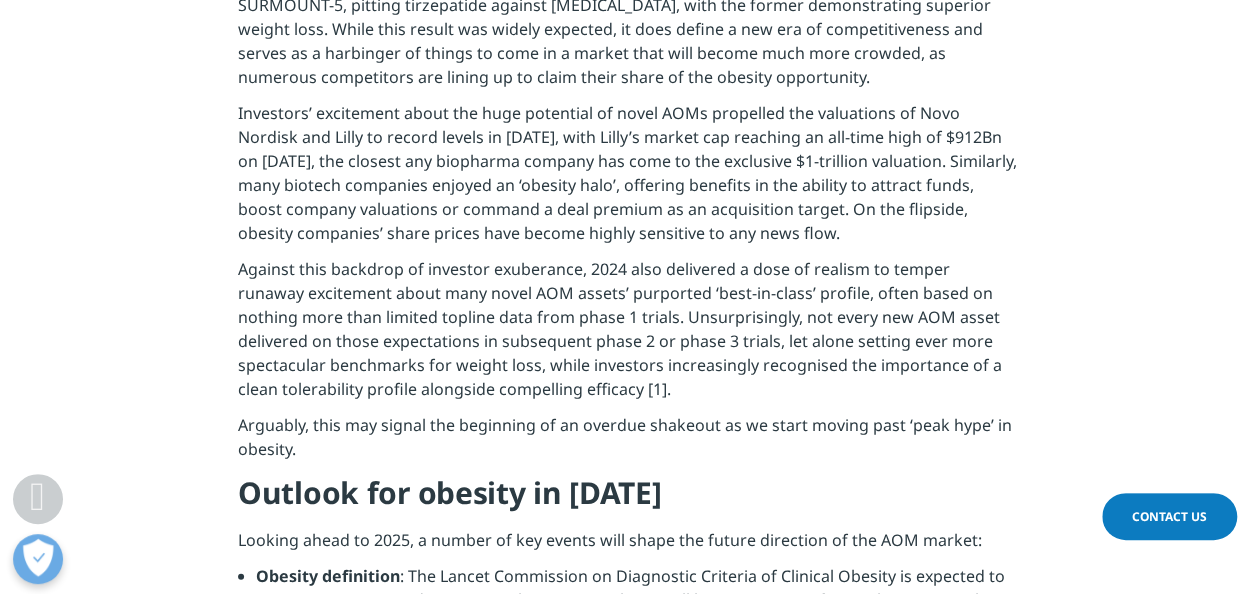 scroll, scrollTop: 2733, scrollLeft: 0, axis: vertical 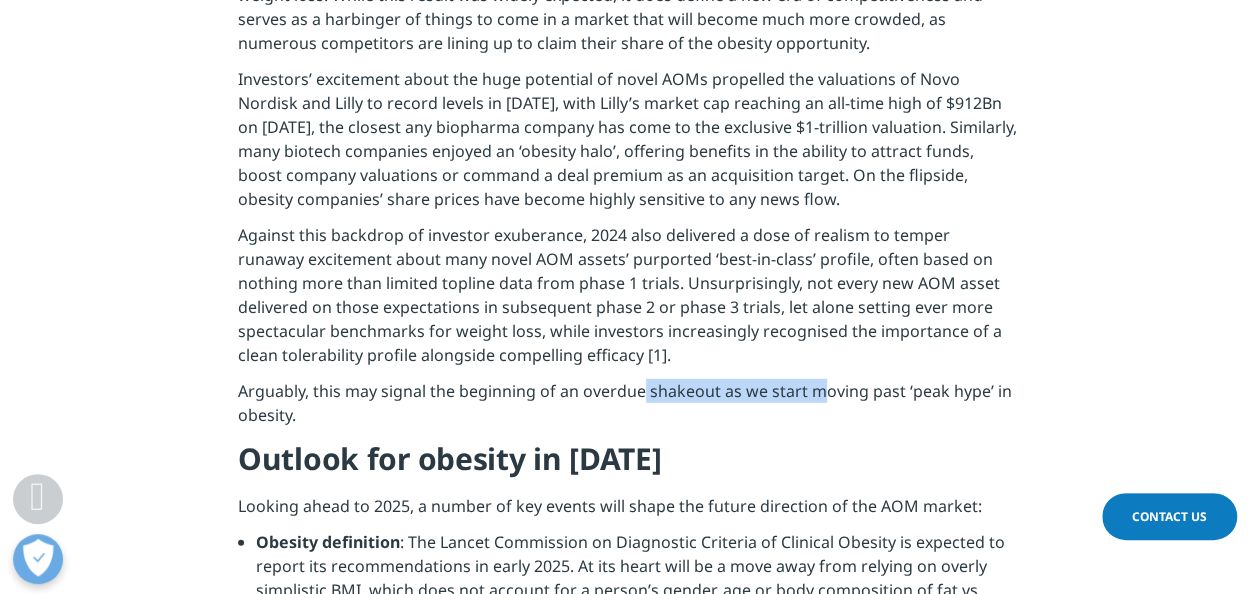drag, startPoint x: 640, startPoint y: 360, endPoint x: 828, endPoint y: 372, distance: 188.38258 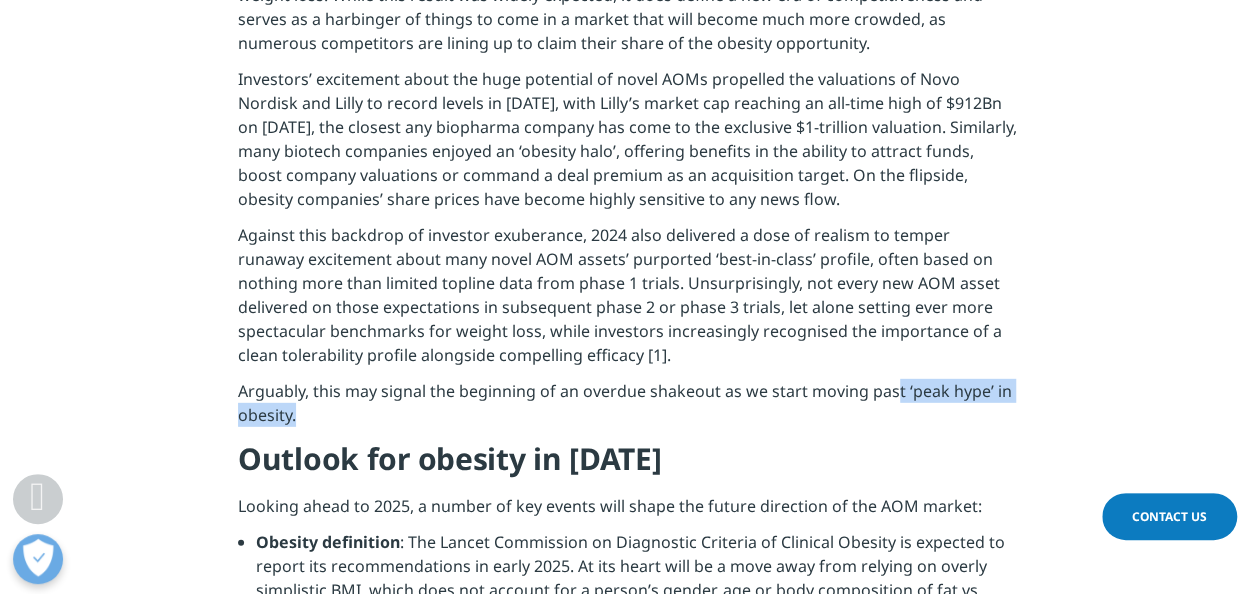 drag, startPoint x: 829, startPoint y: 372, endPoint x: 1006, endPoint y: 386, distance: 177.55281 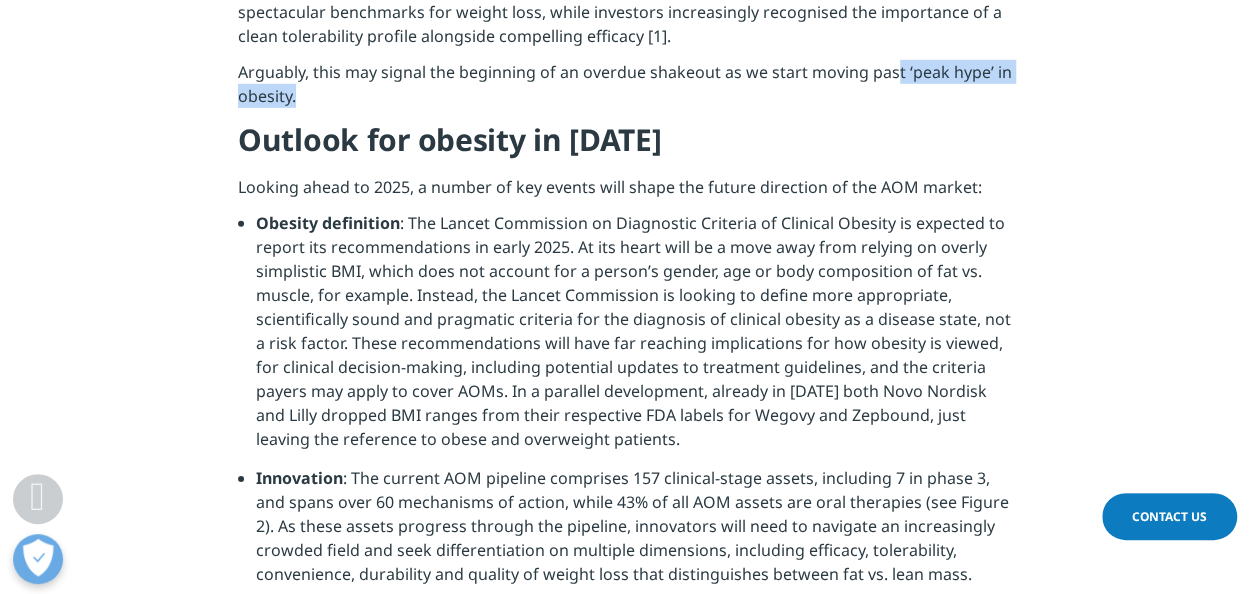 scroll, scrollTop: 3133, scrollLeft: 0, axis: vertical 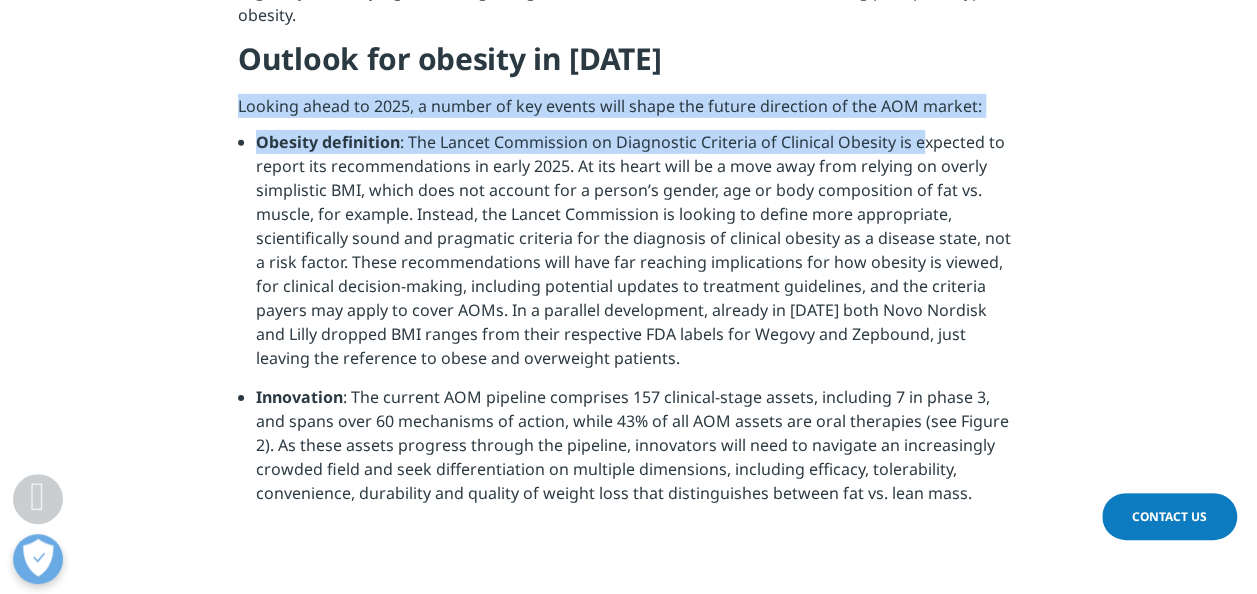 drag, startPoint x: 296, startPoint y: 86, endPoint x: 926, endPoint y: 110, distance: 630.457 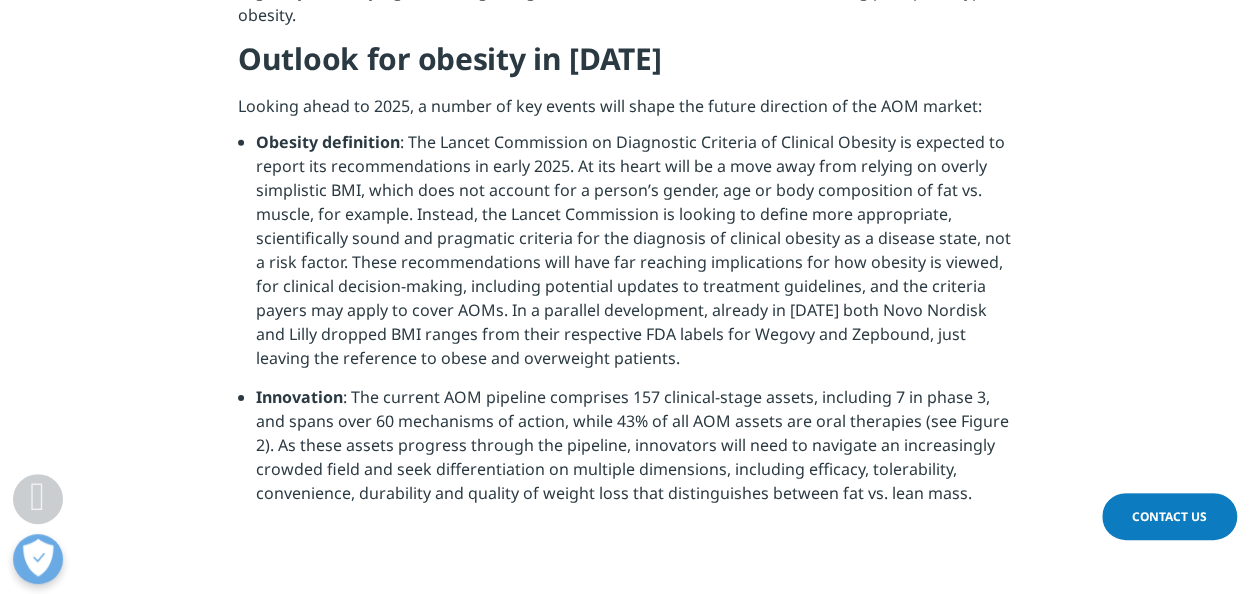 drag, startPoint x: 926, startPoint y: 110, endPoint x: 436, endPoint y: 218, distance: 501.7609 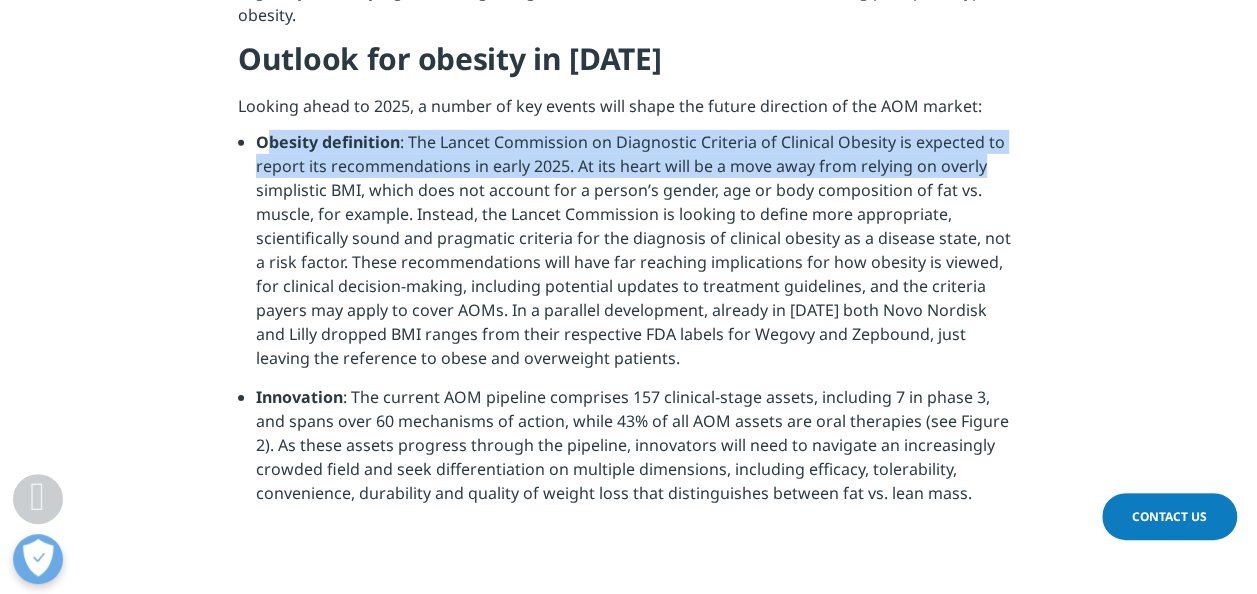 drag, startPoint x: 269, startPoint y: 119, endPoint x: 980, endPoint y: 130, distance: 711.0851 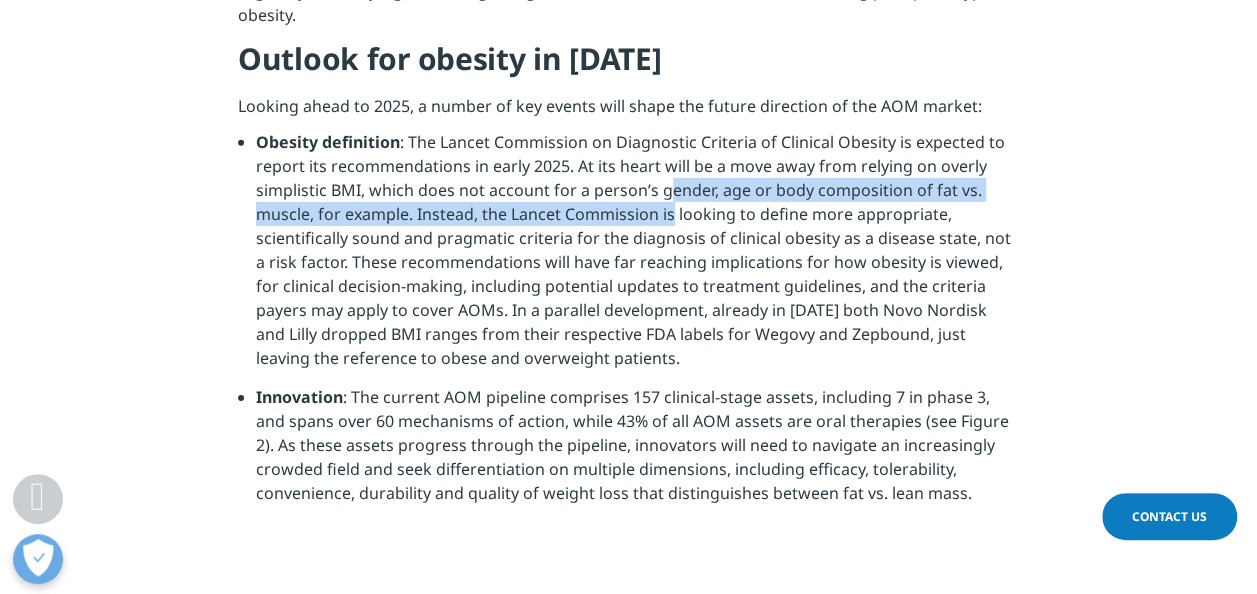 drag, startPoint x: 980, startPoint y: 130, endPoint x: 670, endPoint y: 179, distance: 313.8487 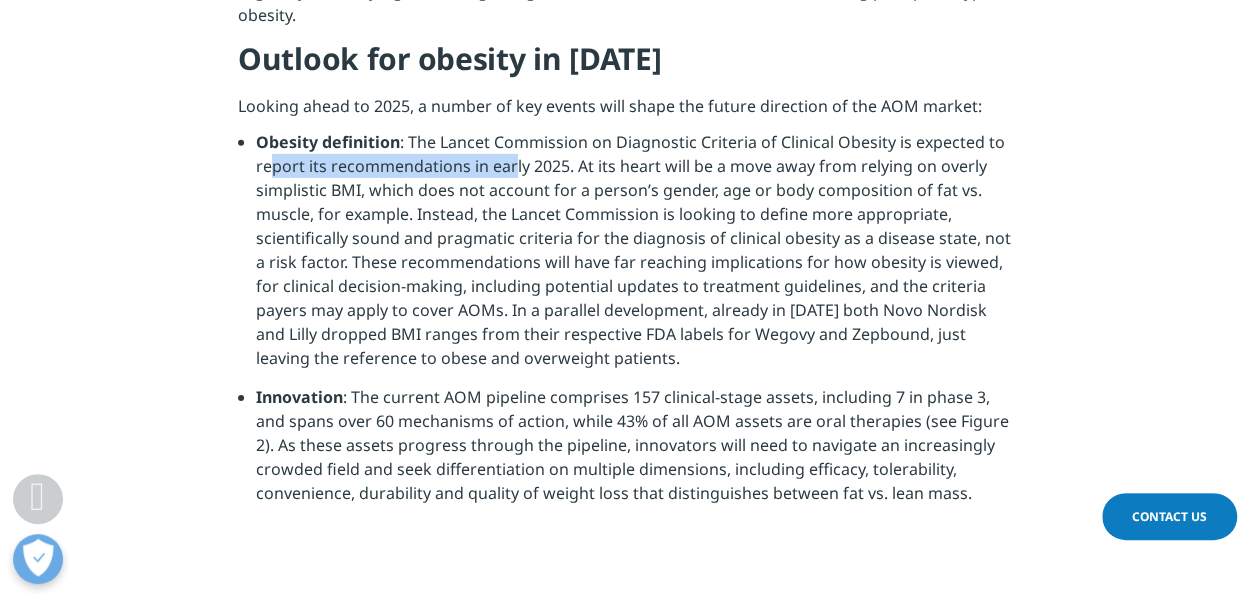 drag, startPoint x: 270, startPoint y: 139, endPoint x: 514, endPoint y: 138, distance: 244.00204 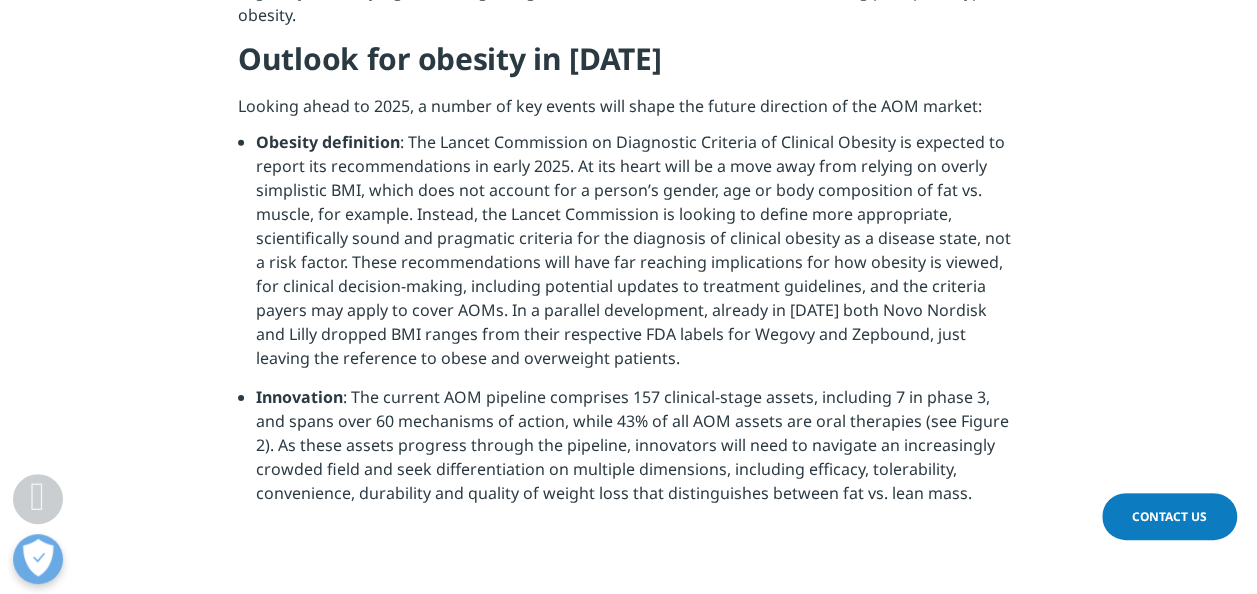 drag, startPoint x: 514, startPoint y: 138, endPoint x: 432, endPoint y: 107, distance: 87.66413 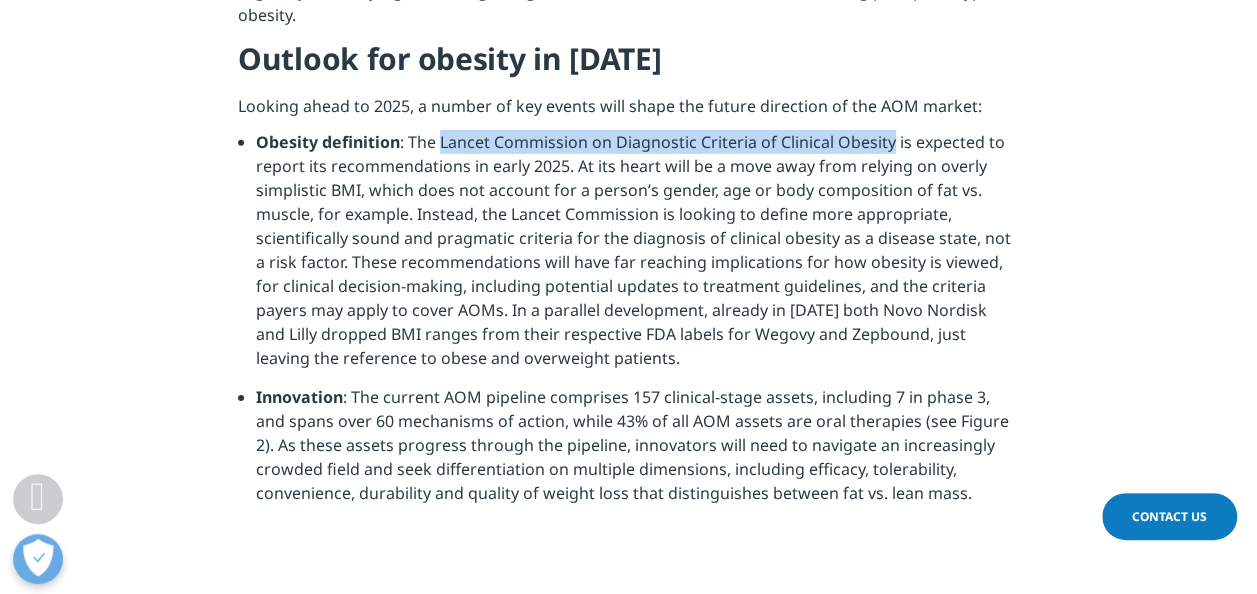 drag, startPoint x: 438, startPoint y: 114, endPoint x: 892, endPoint y: 124, distance: 454.1101 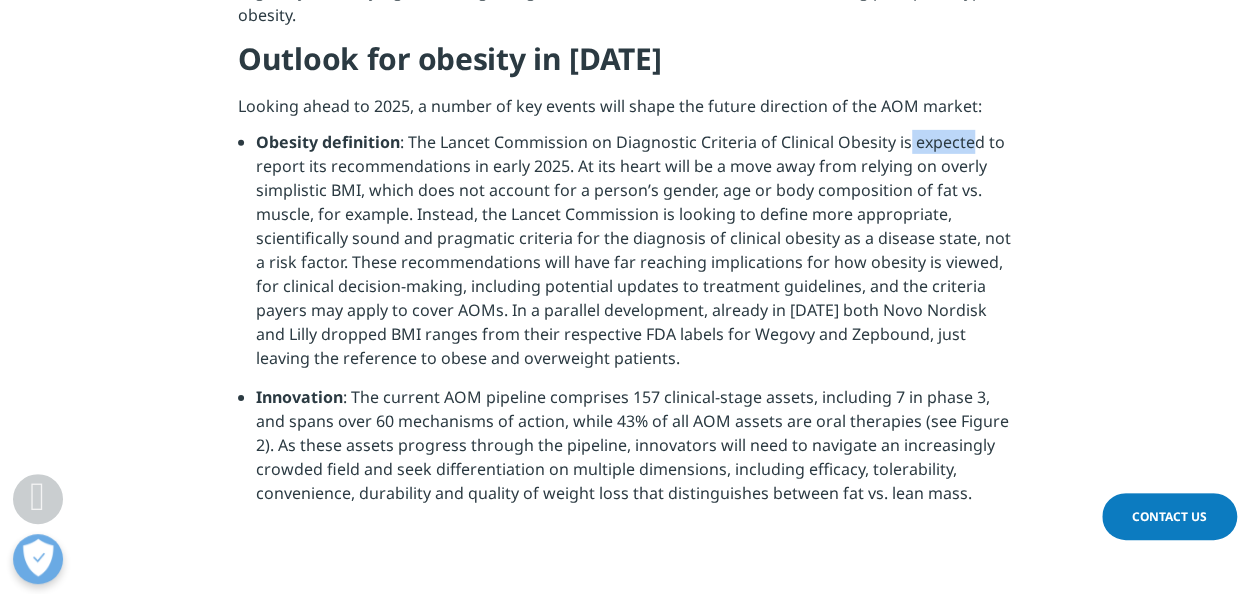 drag, startPoint x: 903, startPoint y: 129, endPoint x: 978, endPoint y: 128, distance: 75.00667 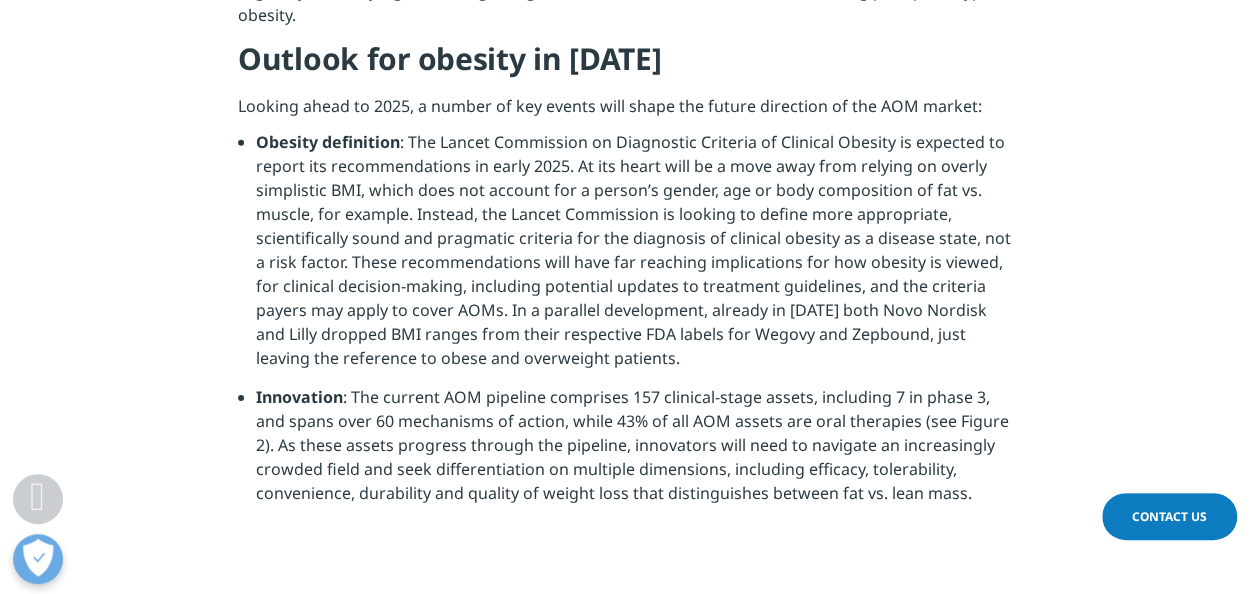 drag, startPoint x: 978, startPoint y: 128, endPoint x: 594, endPoint y: 173, distance: 386.62772 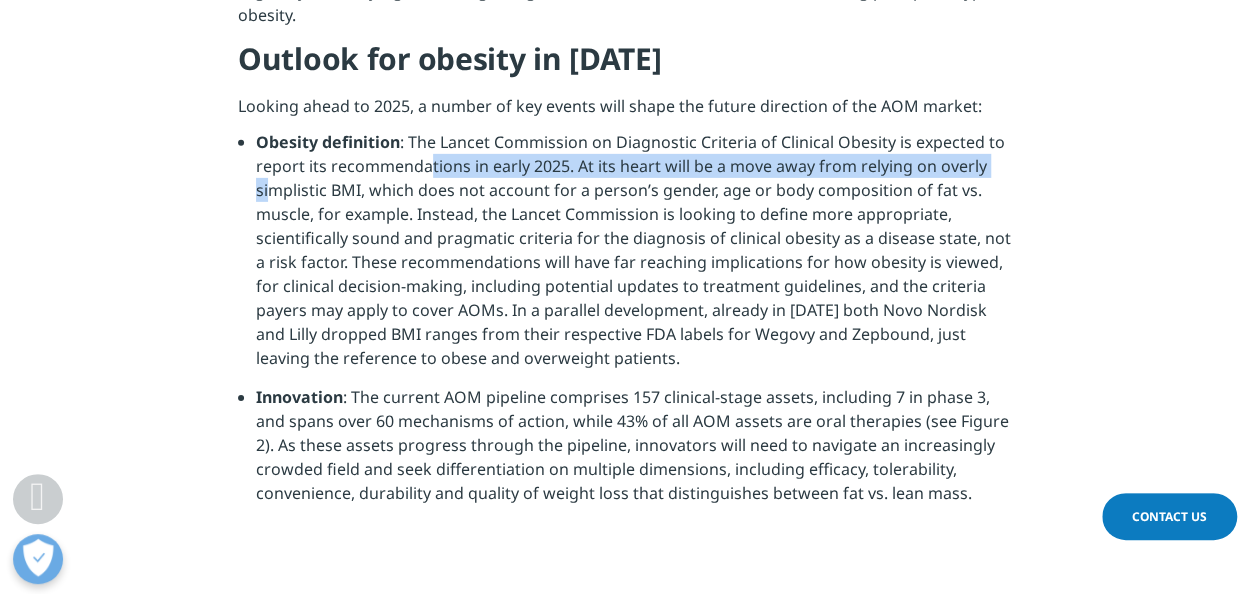 drag, startPoint x: 271, startPoint y: 154, endPoint x: 426, endPoint y: 154, distance: 155 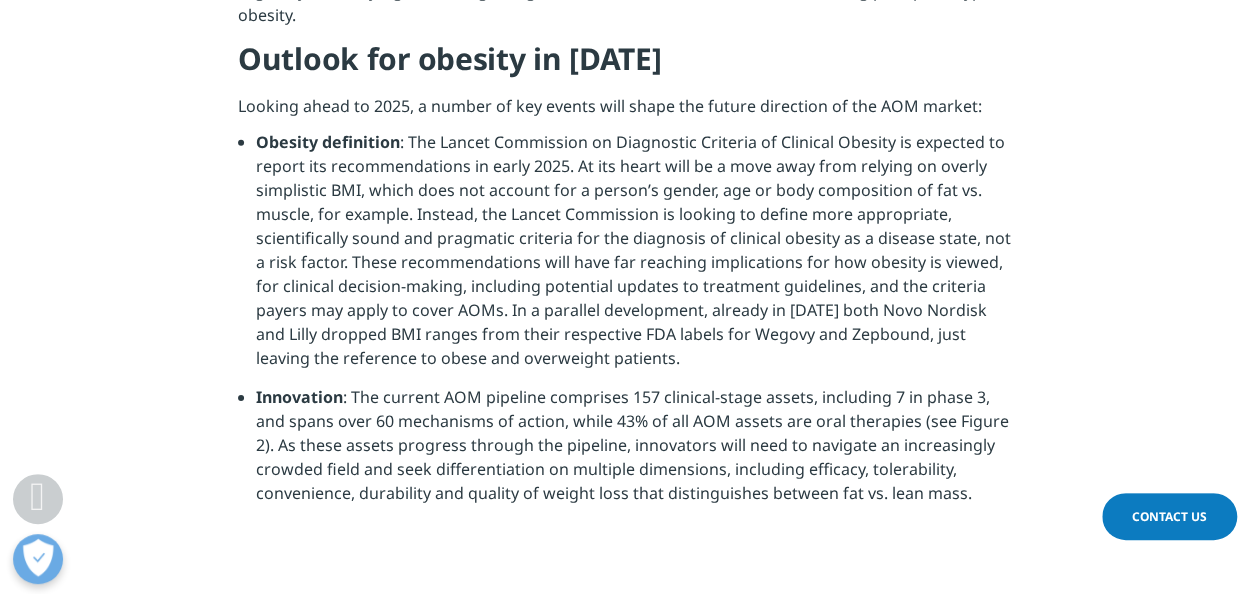 drag, startPoint x: 426, startPoint y: 154, endPoint x: 500, endPoint y: 209, distance: 92.20087 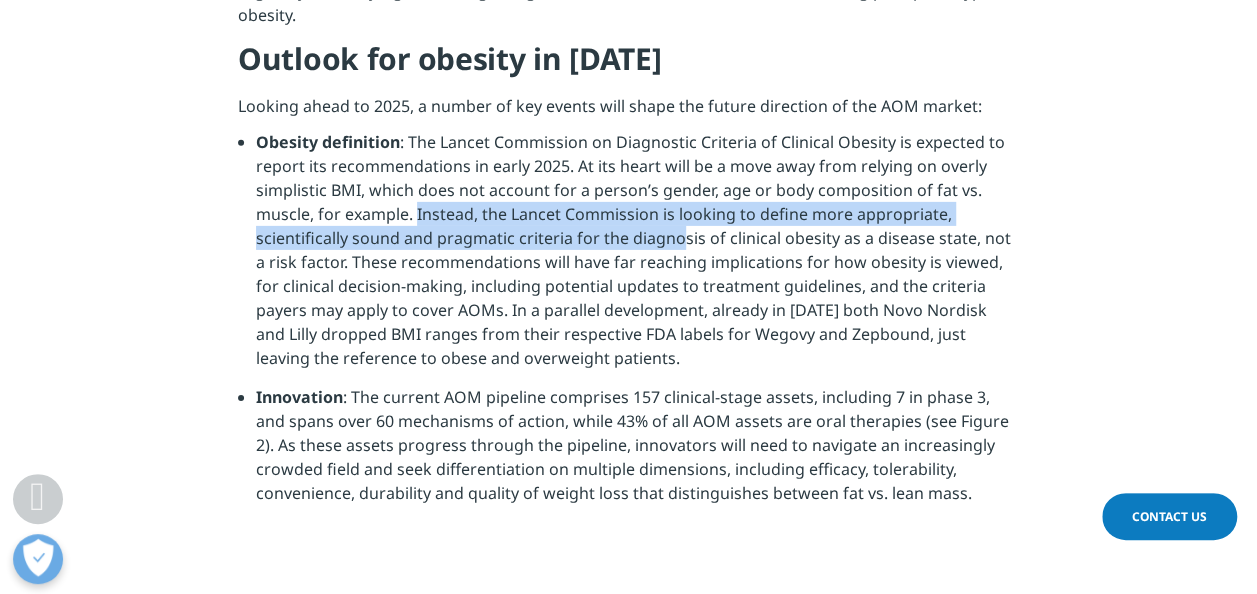 drag, startPoint x: 414, startPoint y: 191, endPoint x: 676, endPoint y: 205, distance: 262.37378 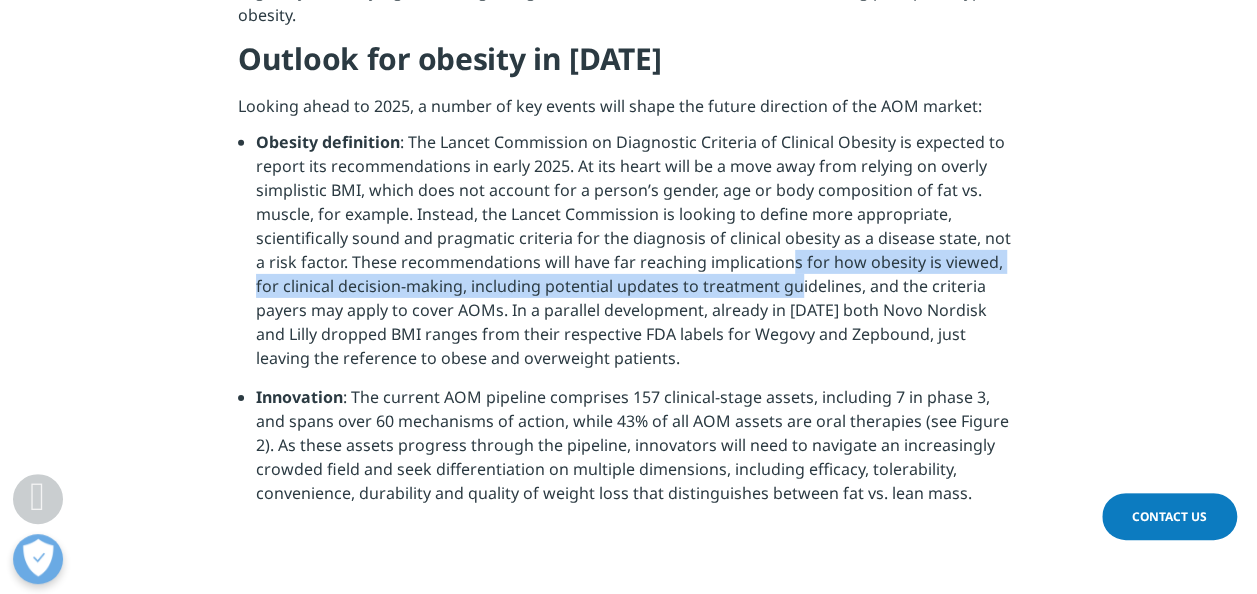 drag, startPoint x: 676, startPoint y: 205, endPoint x: 772, endPoint y: 251, distance: 106.451866 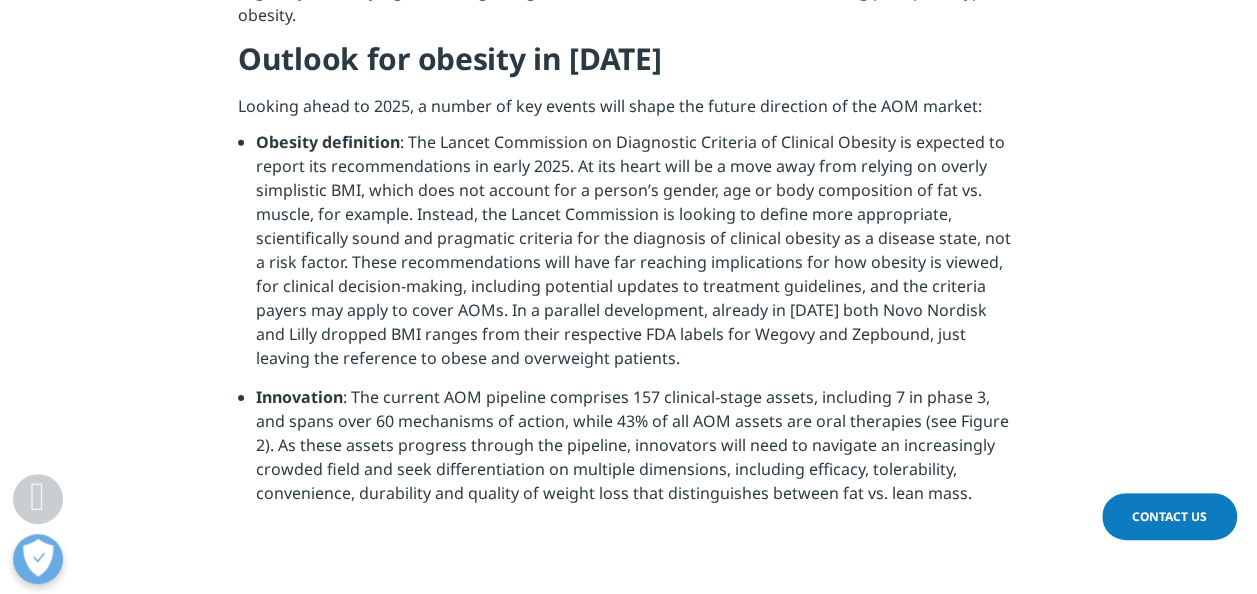 drag, startPoint x: 772, startPoint y: 251, endPoint x: 625, endPoint y: 288, distance: 151.58496 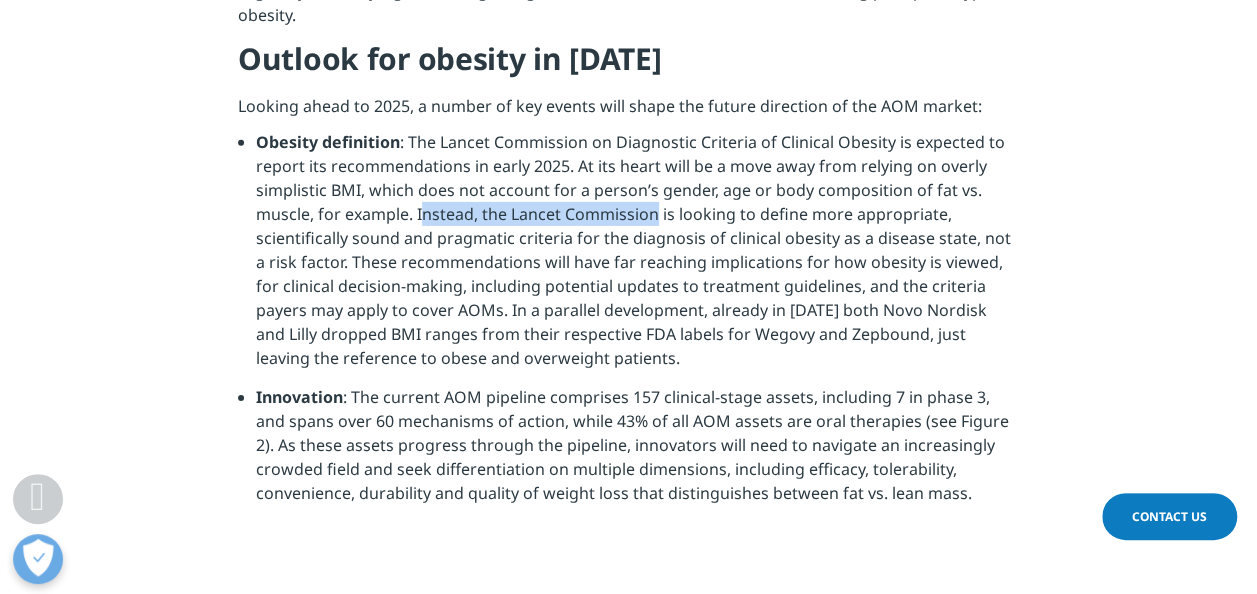 drag, startPoint x: 427, startPoint y: 190, endPoint x: 690, endPoint y: 190, distance: 263 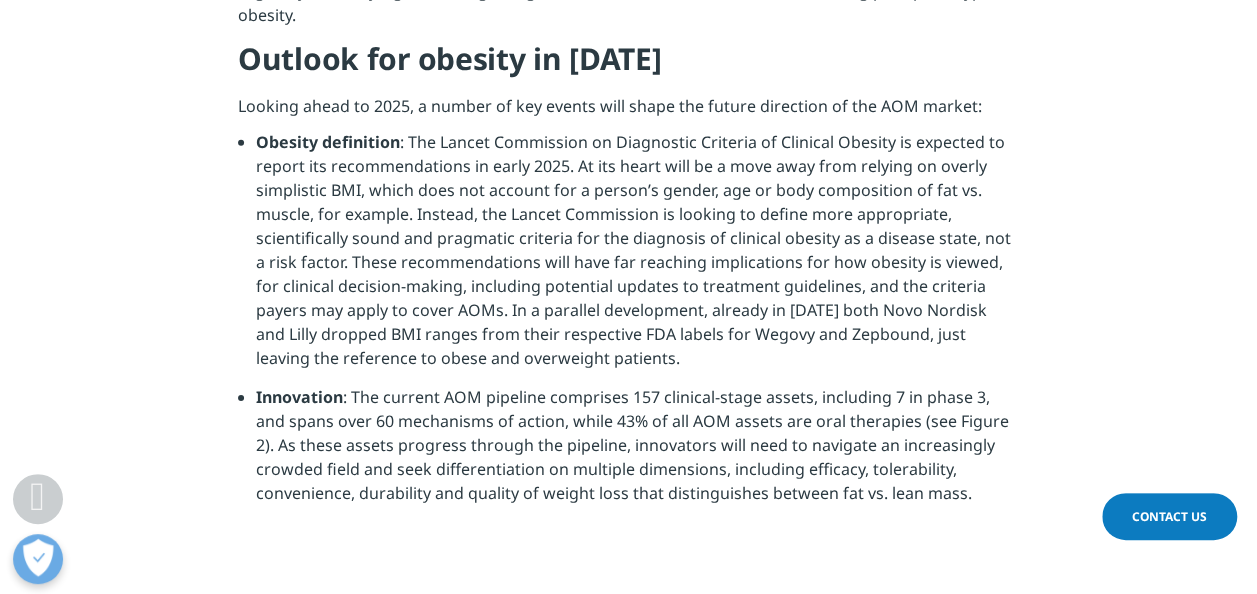 drag, startPoint x: 690, startPoint y: 190, endPoint x: 828, endPoint y: 206, distance: 138.92444 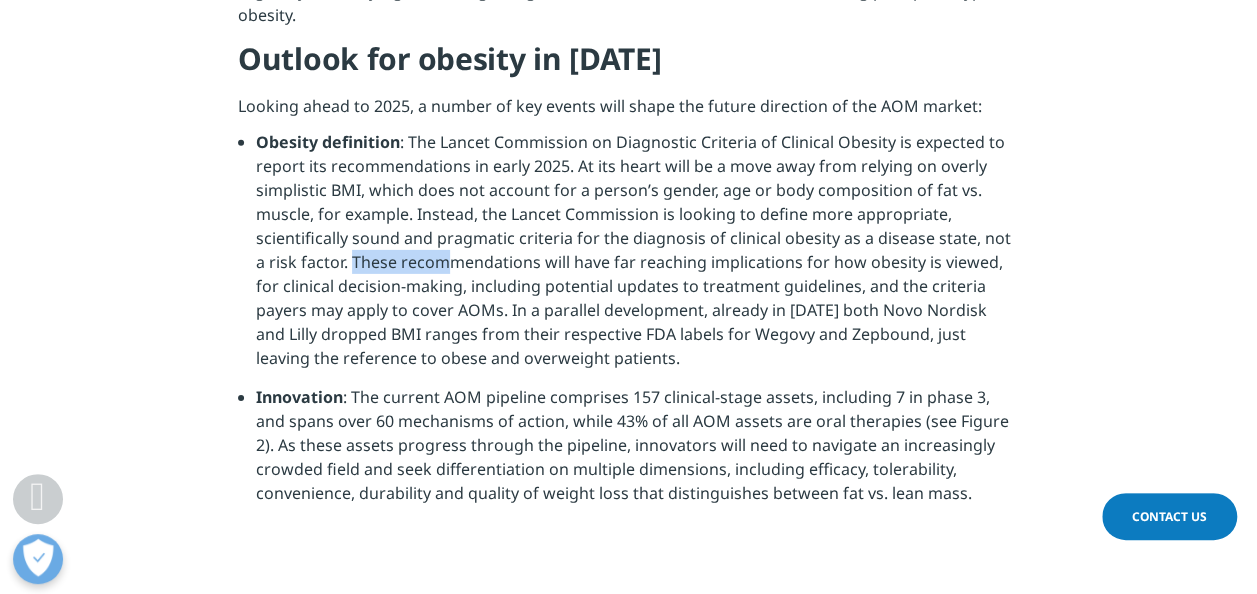 drag, startPoint x: 336, startPoint y: 240, endPoint x: 479, endPoint y: 238, distance: 143.01399 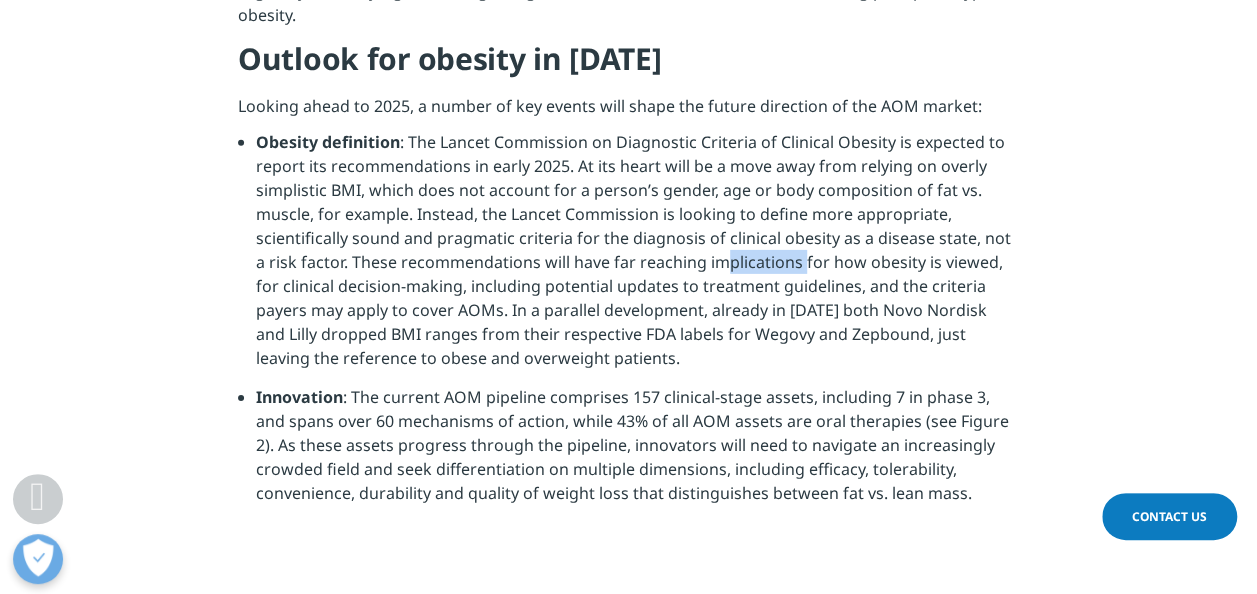 drag, startPoint x: 479, startPoint y: 238, endPoint x: 795, endPoint y: 245, distance: 316.0775 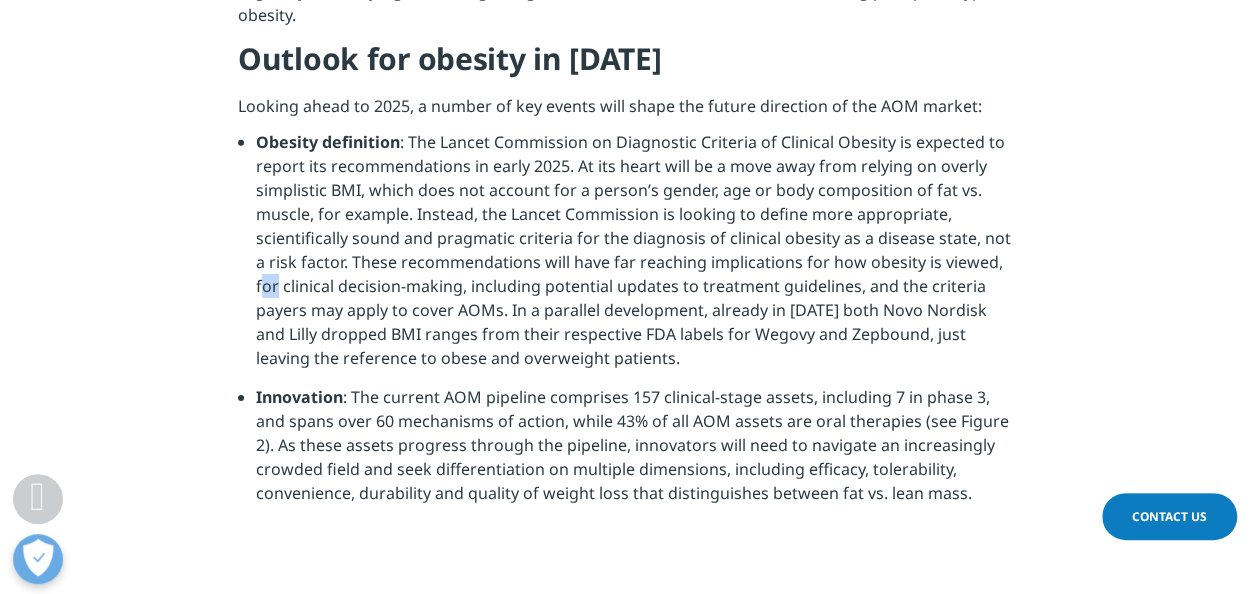 drag, startPoint x: 795, startPoint y: 245, endPoint x: 1026, endPoint y: 238, distance: 231.10603 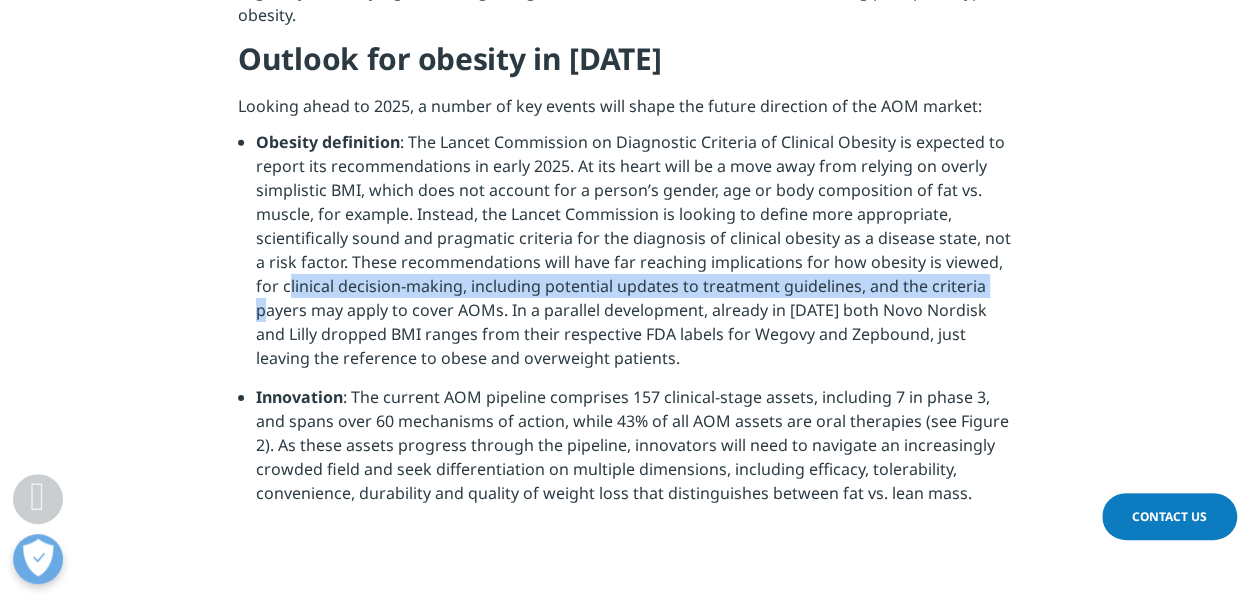drag, startPoint x: 265, startPoint y: 262, endPoint x: 962, endPoint y: 265, distance: 697.0065 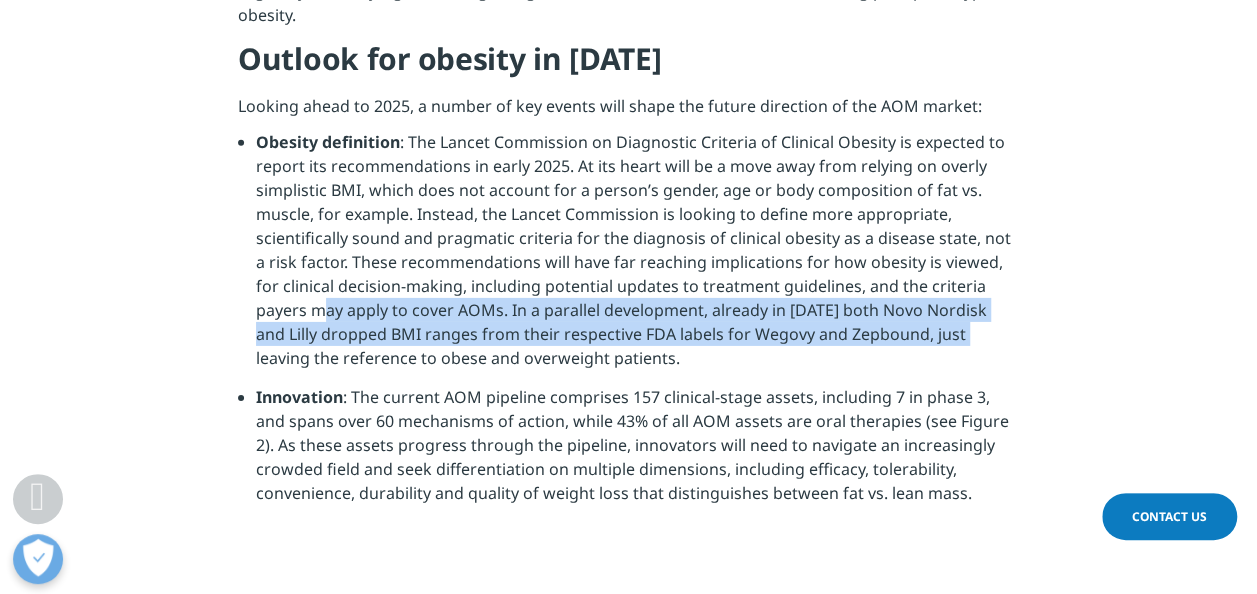 drag, startPoint x: 270, startPoint y: 290, endPoint x: 908, endPoint y: 299, distance: 638.0635 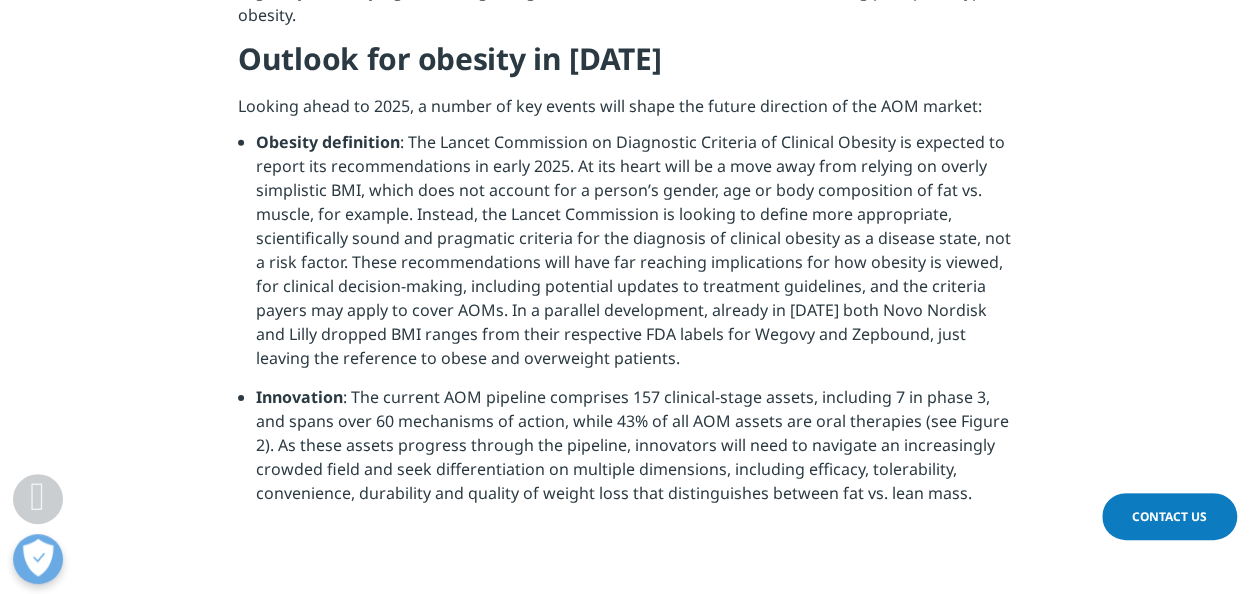 click on "Obesity definition : The Lancet Commission on Diagnostic Criteria of Clinical Obesity is expected to report its recommendations in early 2025. At its heart will be a move away from relying on overly simplistic BMI, which does not account for a person’s gender, age or body composition of fat vs. muscle, for example. Instead, the Lancet Commission is looking to define more appropriate, scientifically sound and pragmatic criteria for the diagnosis of clinical obesity as a disease state, not a risk factor. These recommendations will have far reaching implications for how obesity is viewed, for clinical decision-making, including potential updates to treatment guidelines, and the criteria payers may apply to cover AOMs. In a parallel development, already in [DATE] both Novo Nordisk and Lilly dropped BMI ranges from their respective FDA labels for Wegovy and Zepbound, just leaving the reference to obese and overweight patients." at bounding box center [637, 257] 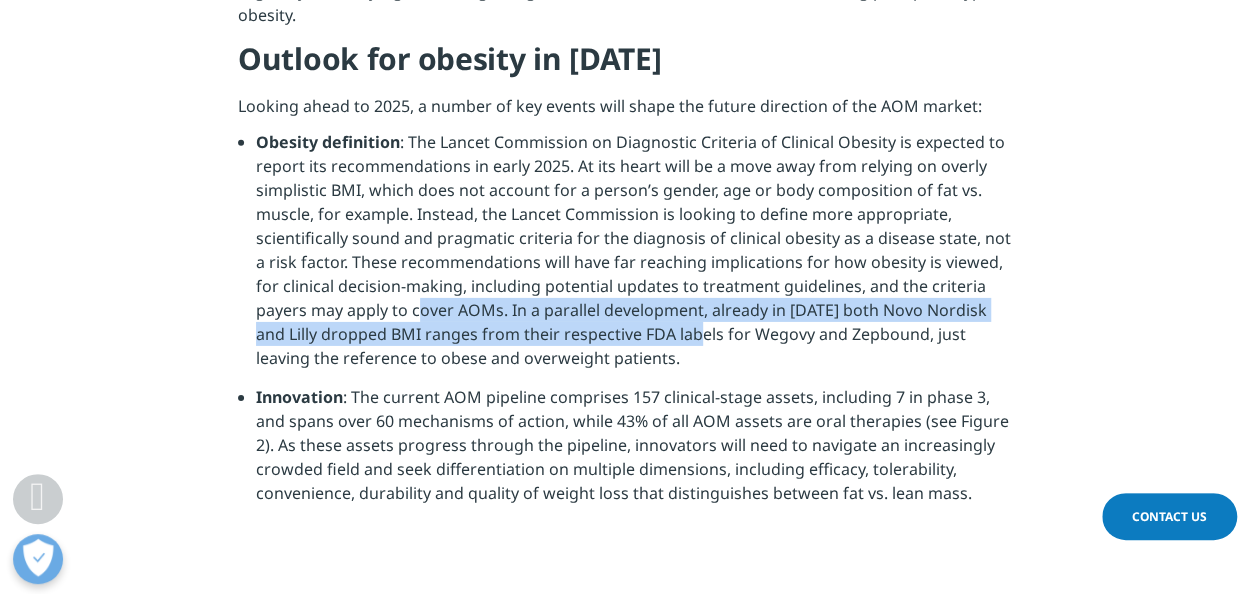drag, startPoint x: 382, startPoint y: 298, endPoint x: 648, endPoint y: 312, distance: 266.36816 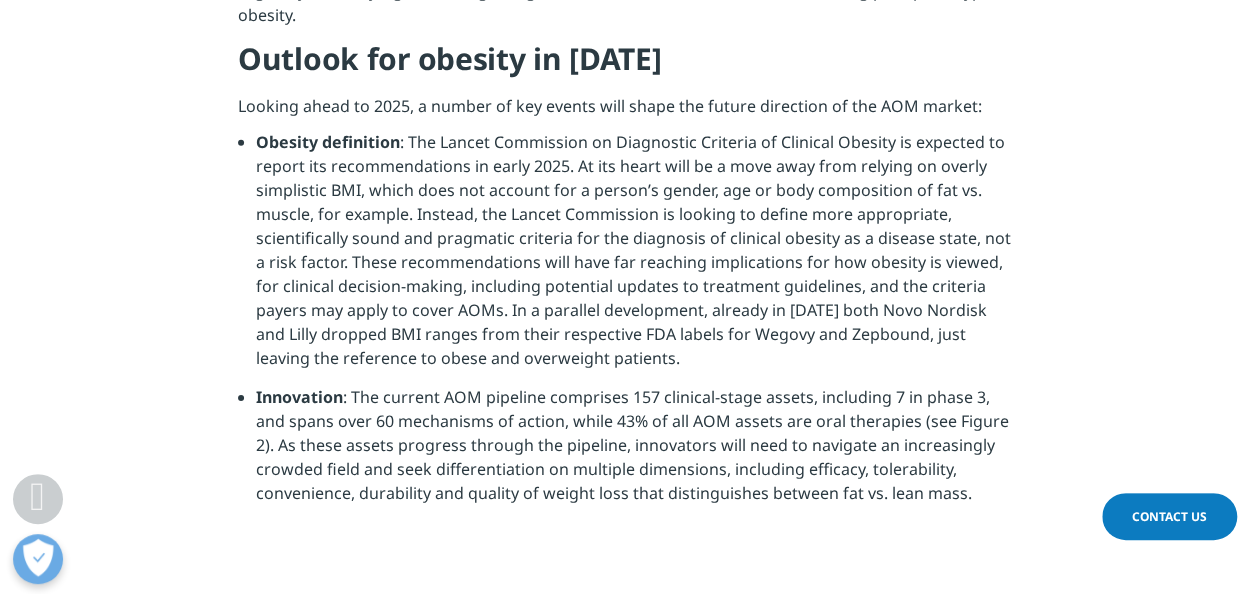 drag, startPoint x: 648, startPoint y: 312, endPoint x: 716, endPoint y: 326, distance: 69.426216 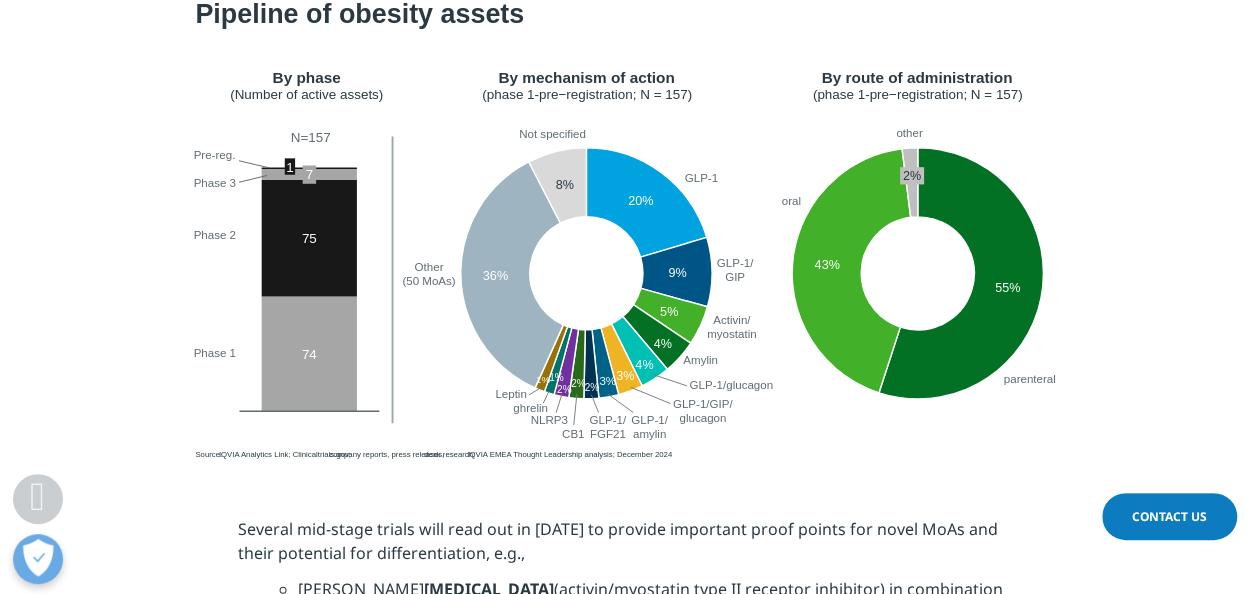 scroll, scrollTop: 3933, scrollLeft: 0, axis: vertical 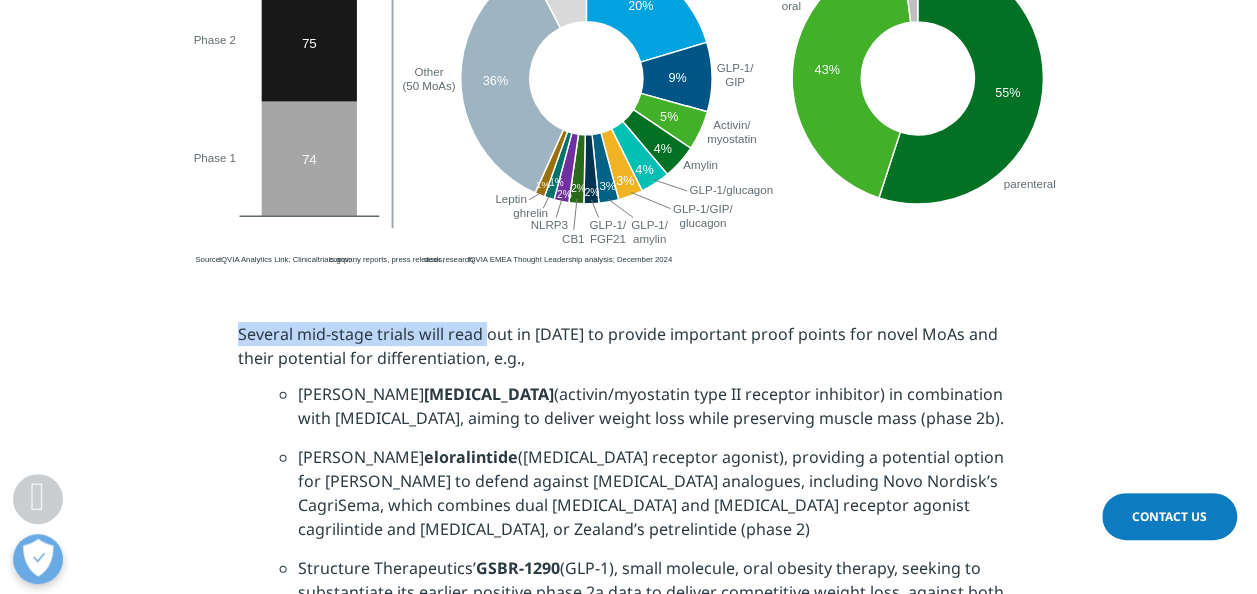drag, startPoint x: 240, startPoint y: 308, endPoint x: 483, endPoint y: 320, distance: 243.29611 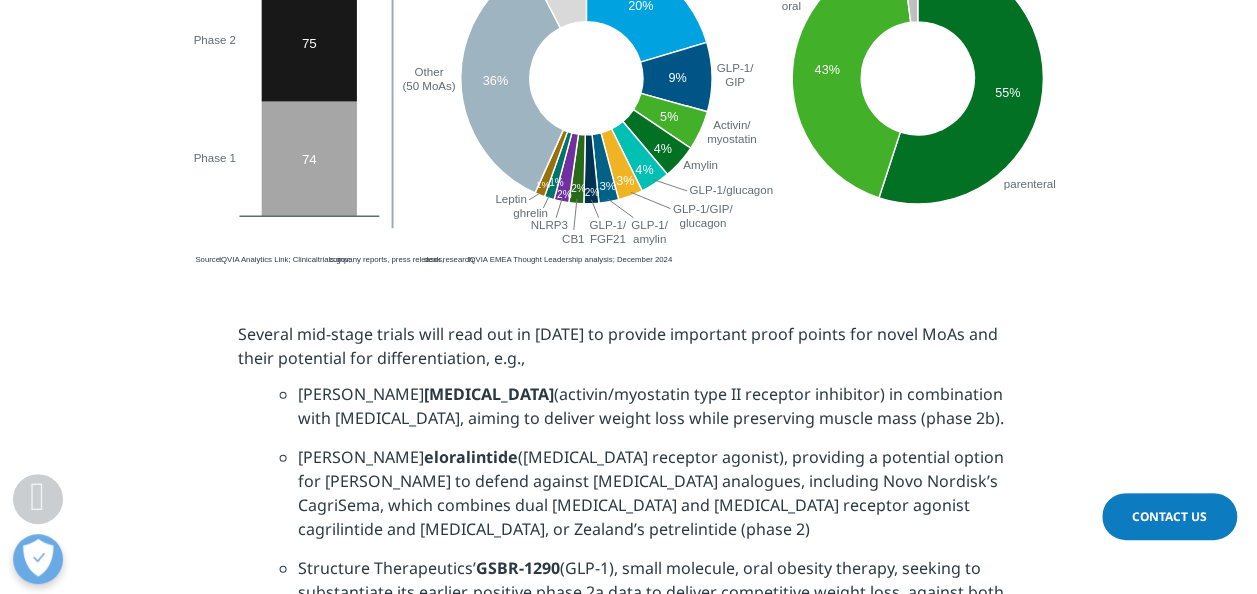 drag, startPoint x: 276, startPoint y: 390, endPoint x: -1, endPoint y: 272, distance: 301.08636 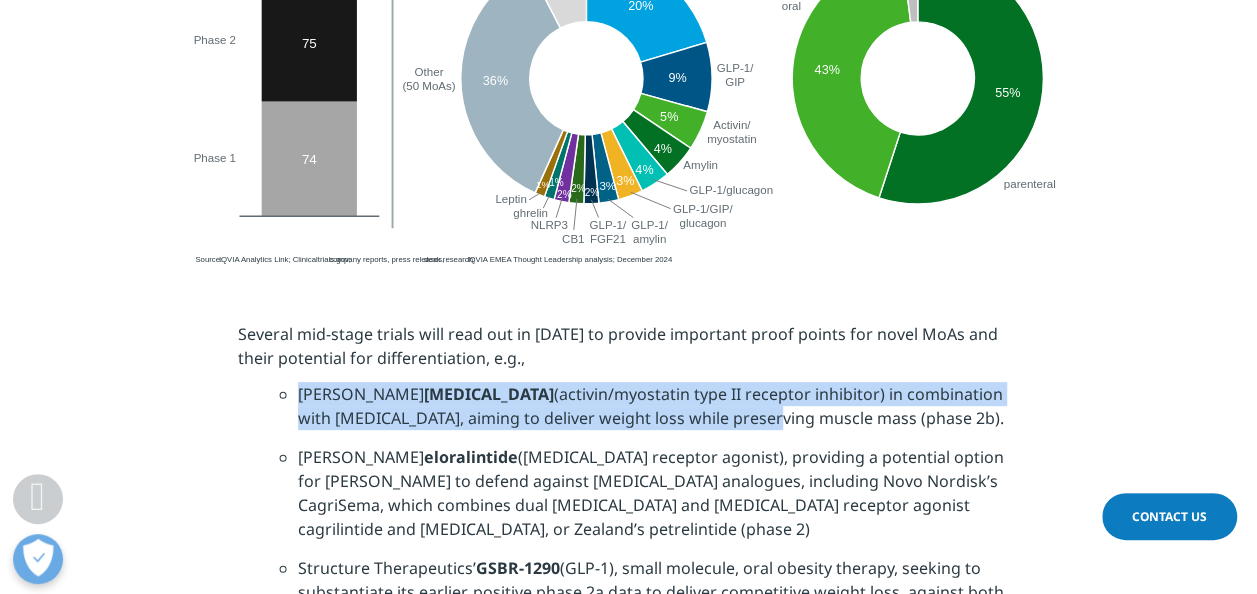 drag, startPoint x: 292, startPoint y: 368, endPoint x: 725, endPoint y: 394, distance: 433.7799 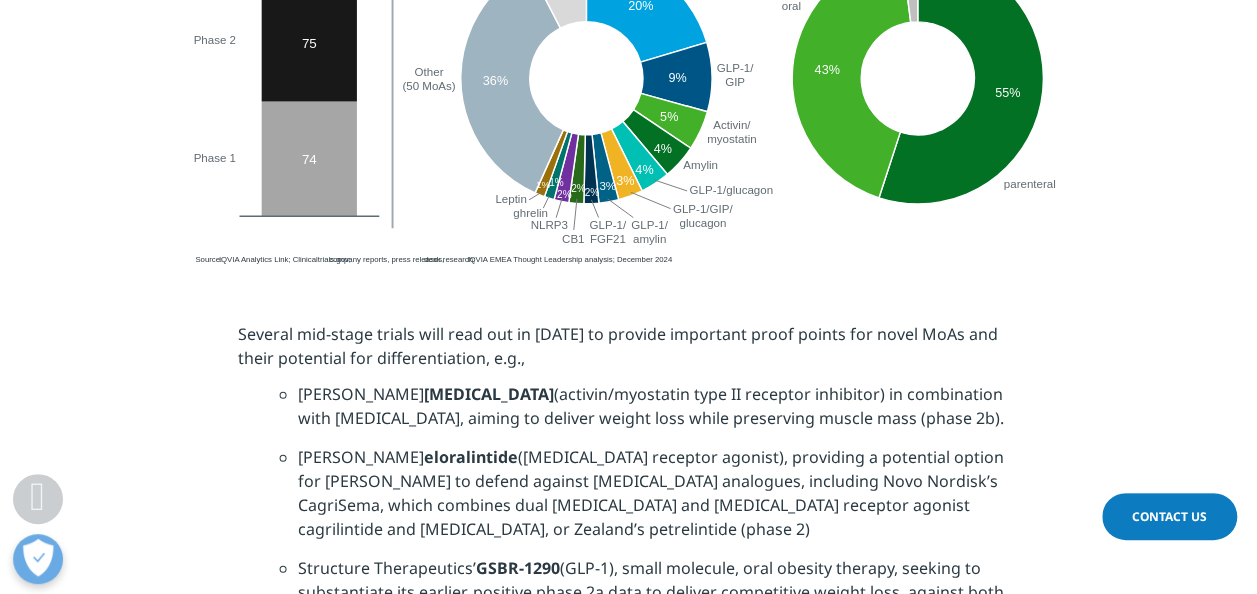 click on "eloralintide" at bounding box center (471, 457) 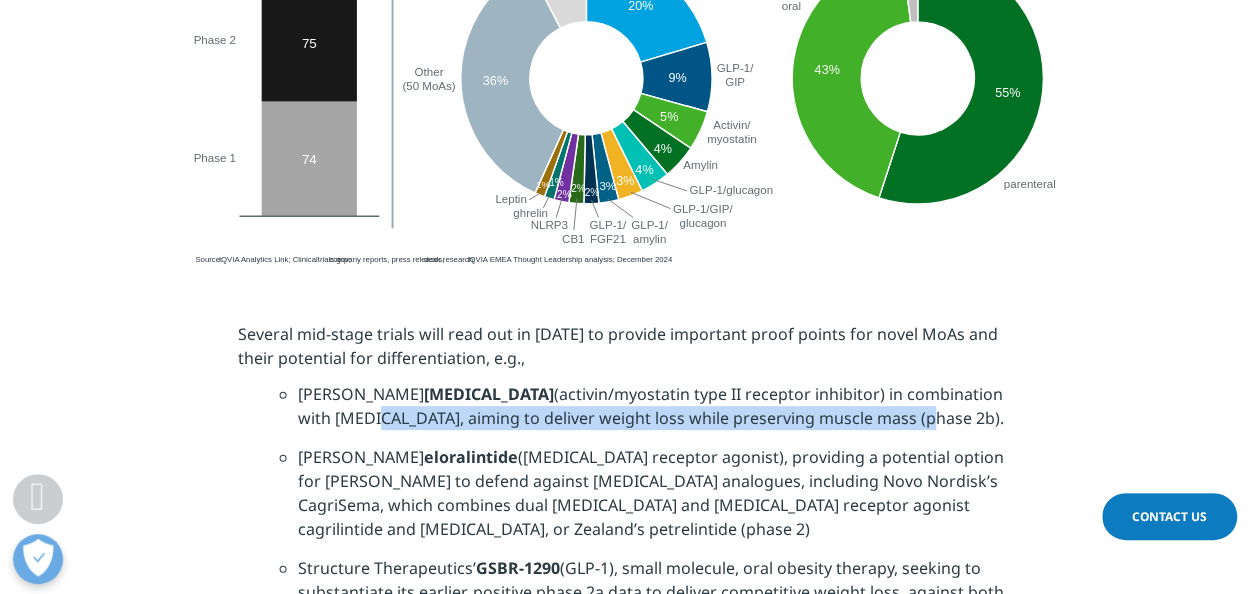 drag, startPoint x: 335, startPoint y: 402, endPoint x: 878, endPoint y: 405, distance: 543.0083 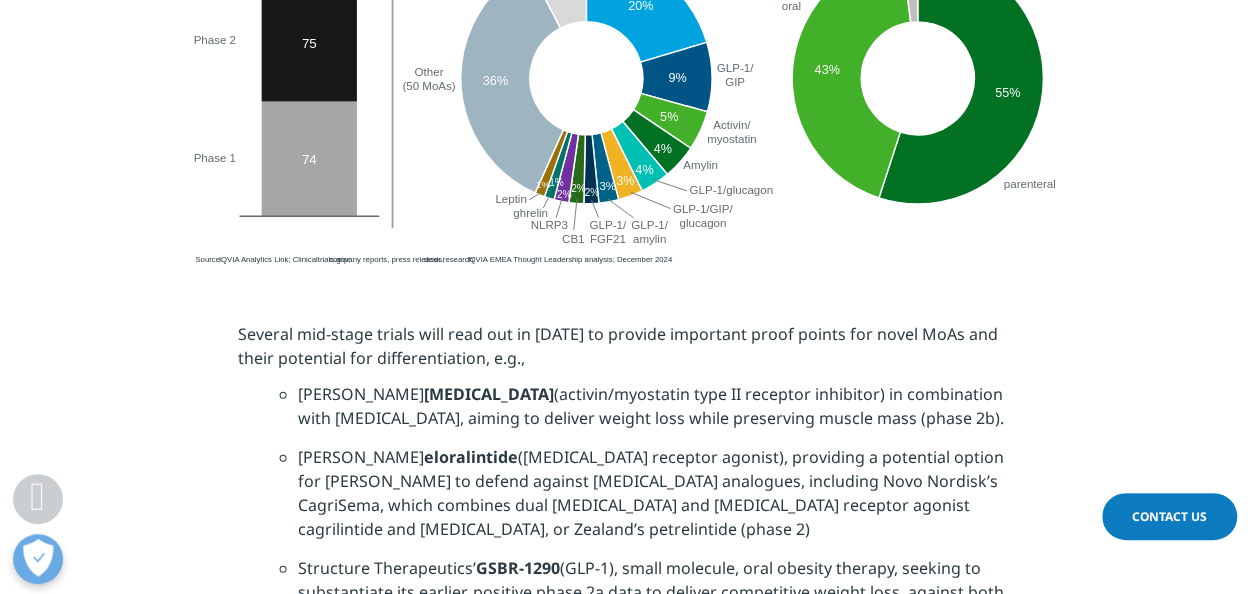 click on "[PERSON_NAME]  eloralintide  ([MEDICAL_DATA] receptor agonist), providing a potential option for [PERSON_NAME] to defend against [MEDICAL_DATA] analogues, including Novo Nordisk’s CagriSema, which combines dual [MEDICAL_DATA] and [MEDICAL_DATA] receptor agonist cagrilintide and [MEDICAL_DATA], or Zealand’s petrelintide (phase 2)" at bounding box center [658, 500] 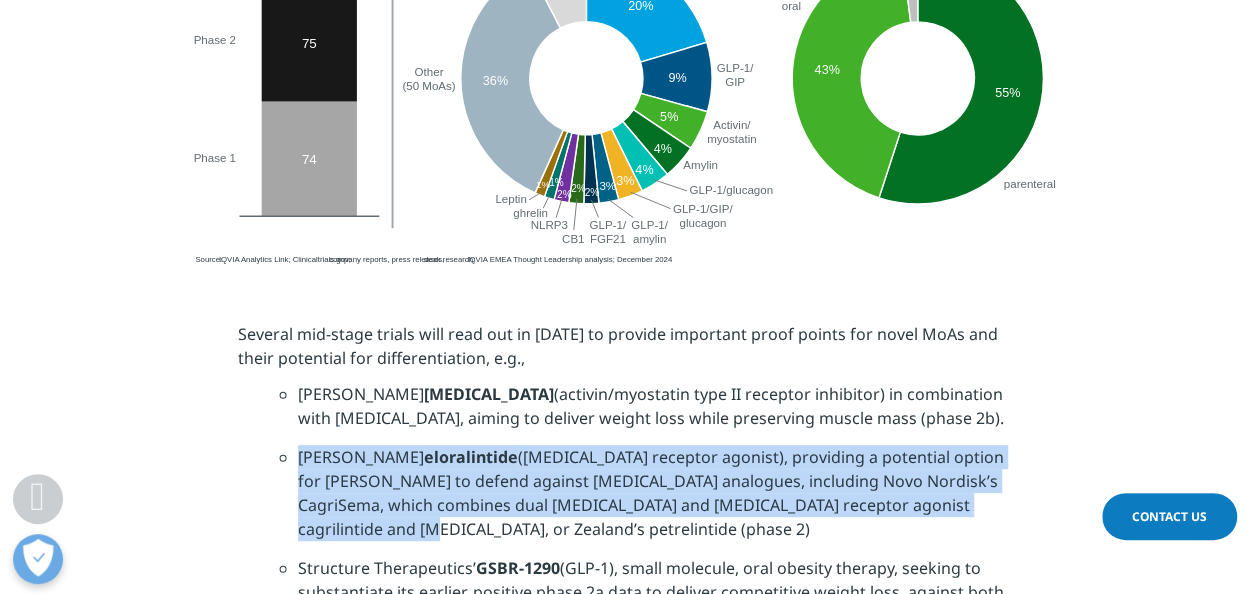 drag, startPoint x: 294, startPoint y: 433, endPoint x: 928, endPoint y: 479, distance: 635.66656 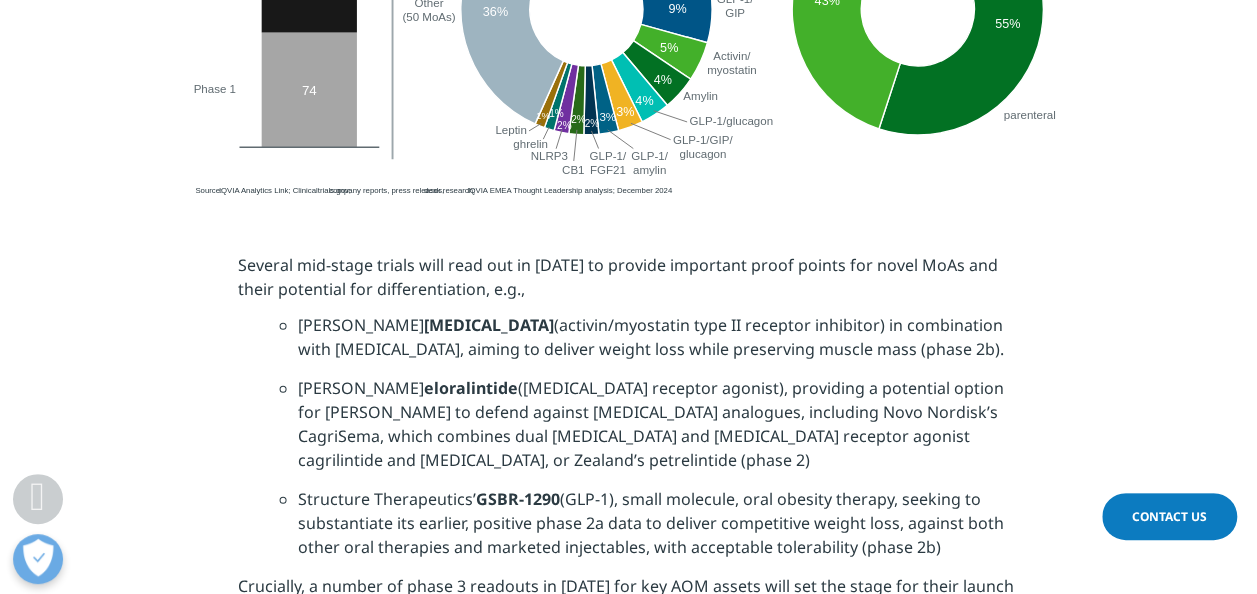 scroll, scrollTop: 4033, scrollLeft: 0, axis: vertical 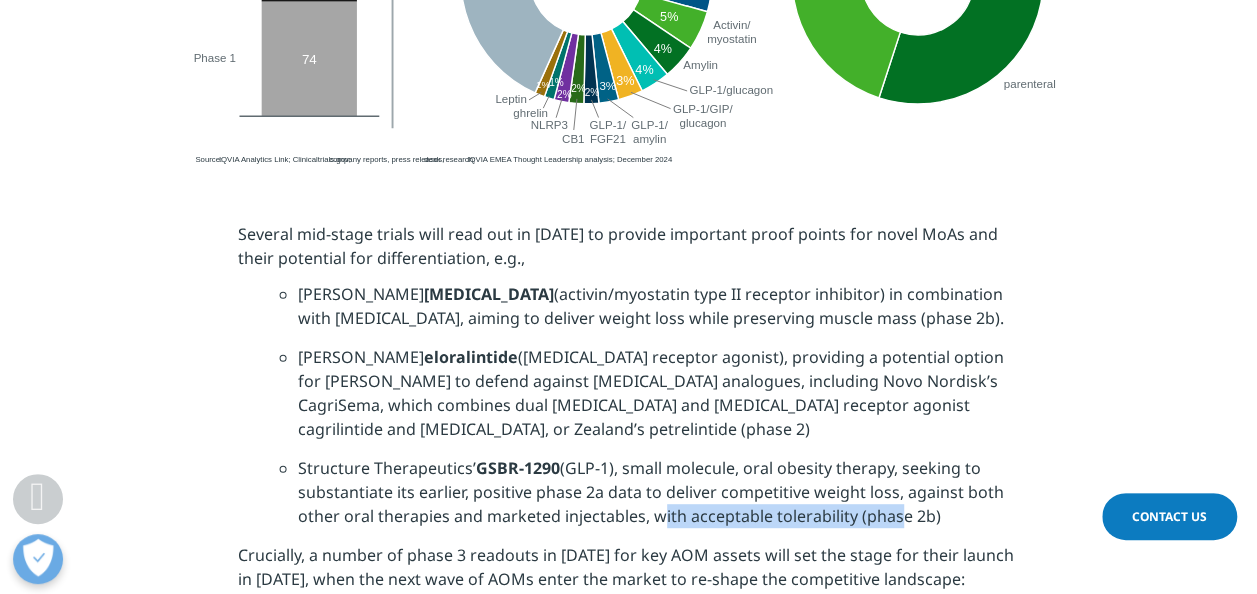 drag, startPoint x: 676, startPoint y: 463, endPoint x: 886, endPoint y: 460, distance: 210.02142 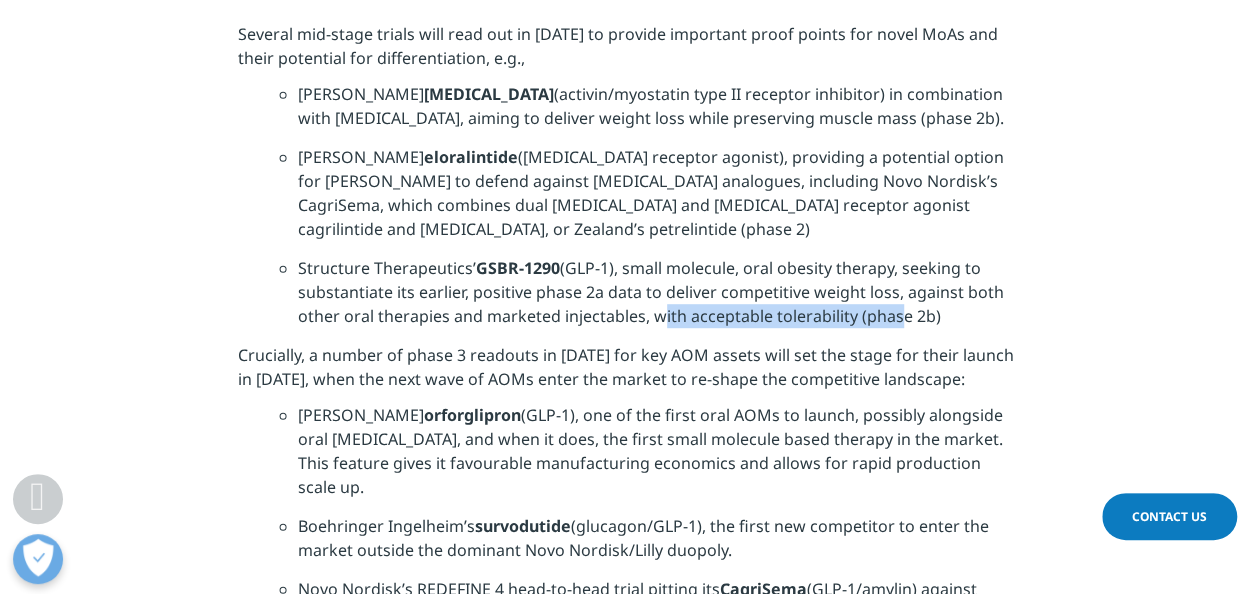 scroll, scrollTop: 4433, scrollLeft: 0, axis: vertical 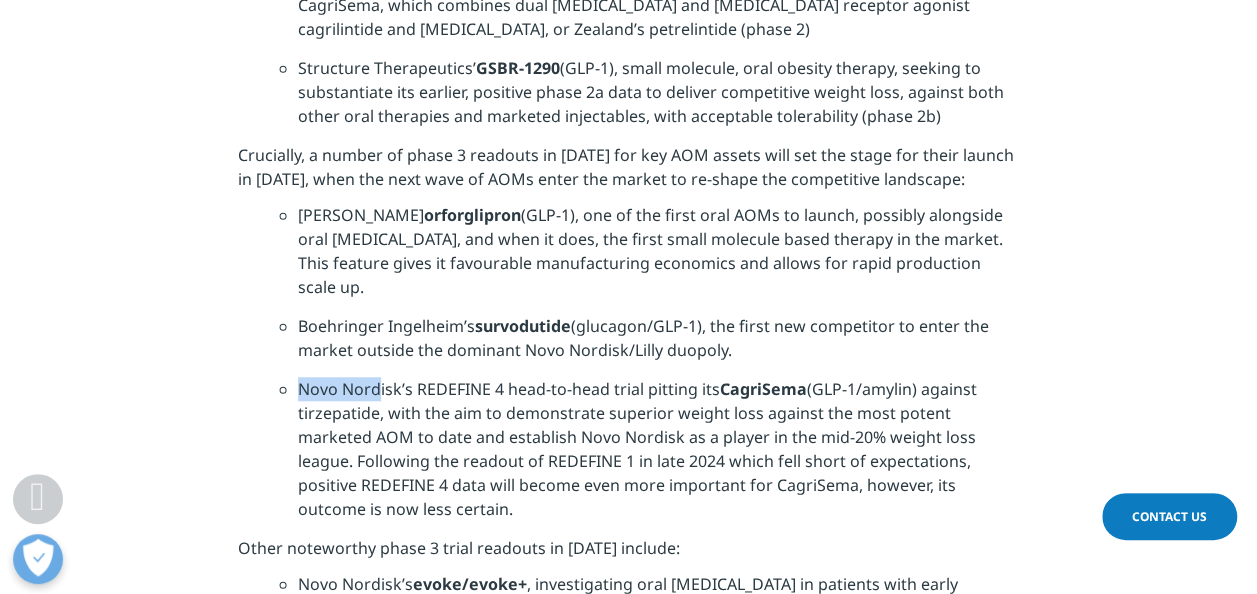 drag, startPoint x: 297, startPoint y: 322, endPoint x: 381, endPoint y: 310, distance: 84.85281 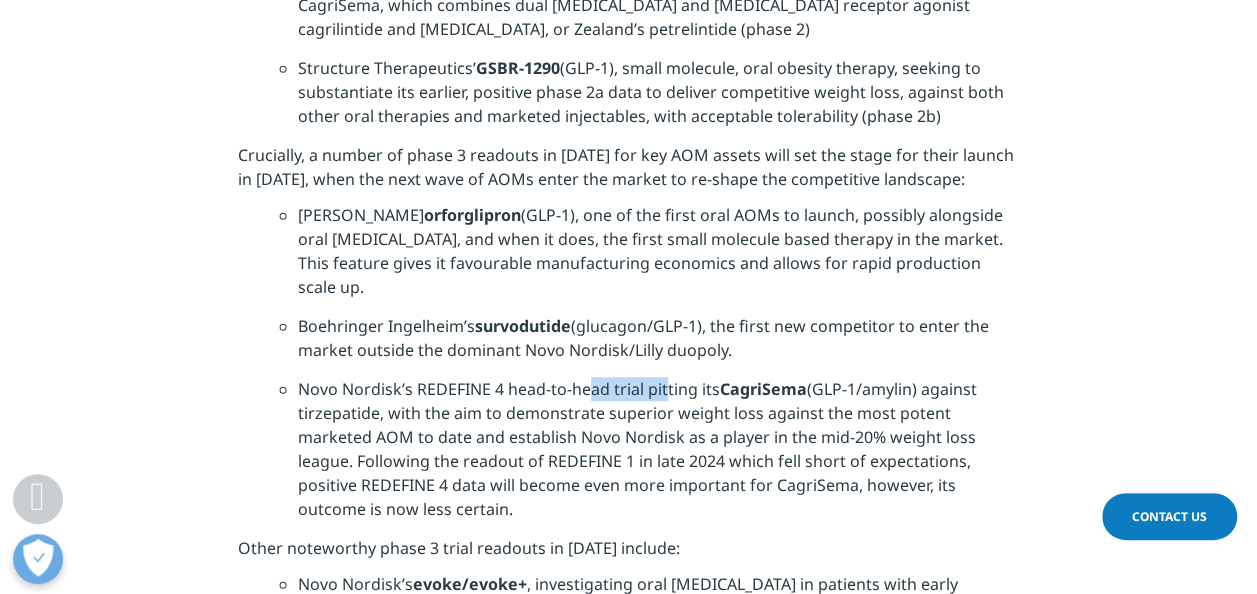 drag, startPoint x: 381, startPoint y: 310, endPoint x: 680, endPoint y: 317, distance: 299.08194 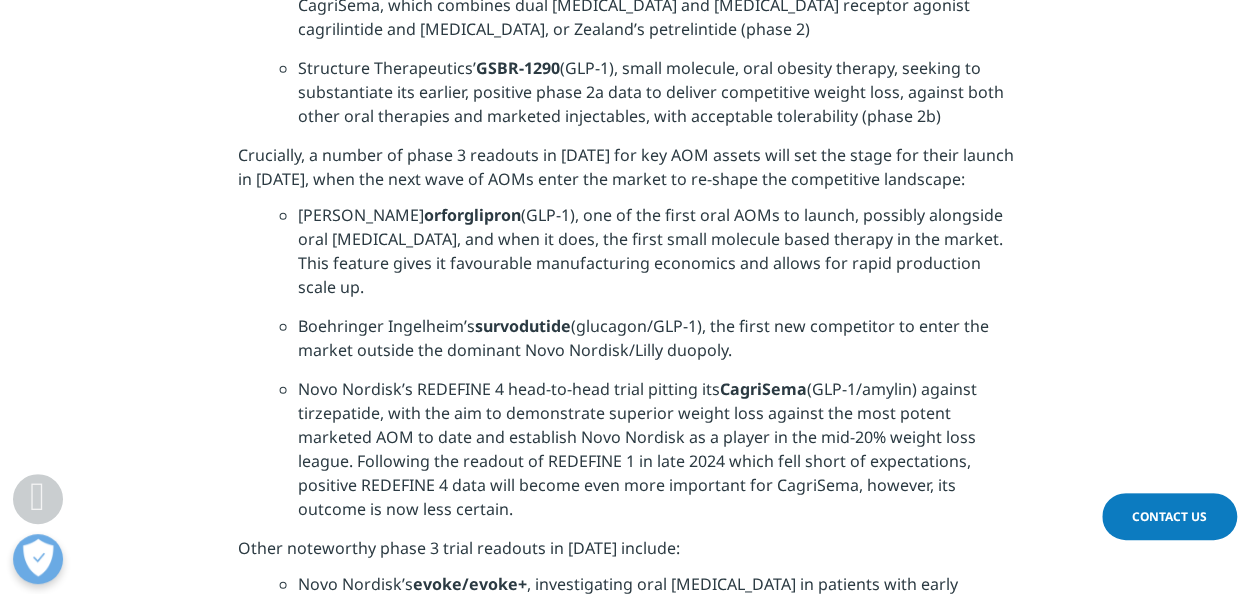 drag, startPoint x: 680, startPoint y: 317, endPoint x: 707, endPoint y: 351, distance: 43.416588 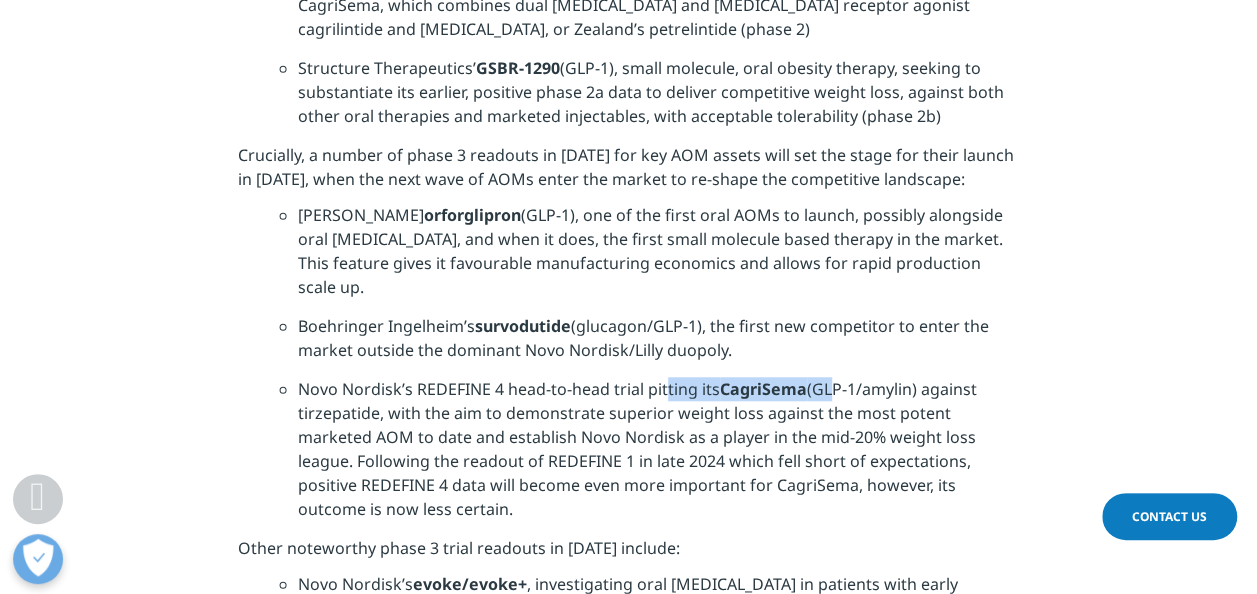 drag, startPoint x: 666, startPoint y: 323, endPoint x: 826, endPoint y: 318, distance: 160.07811 